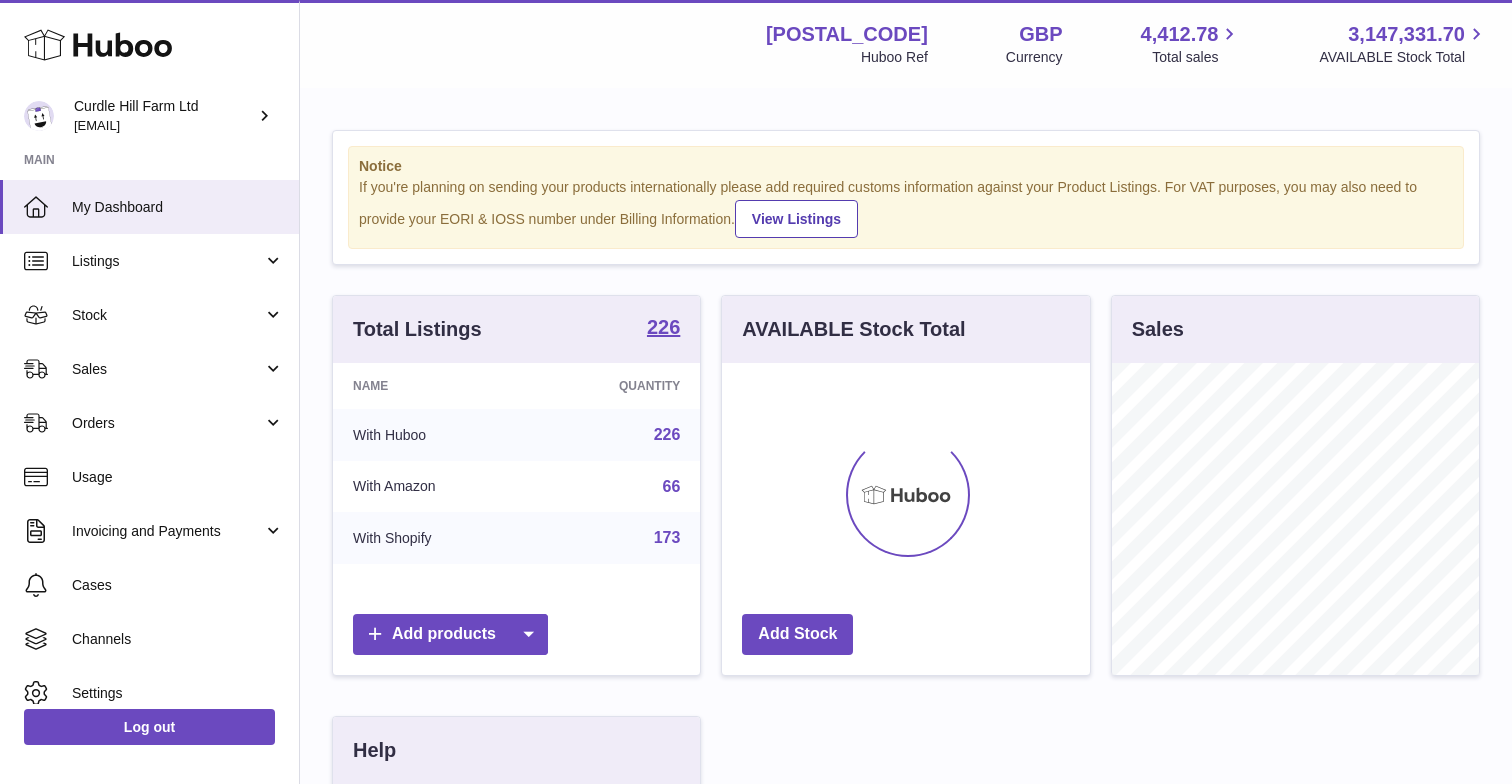 scroll, scrollTop: 0, scrollLeft: 0, axis: both 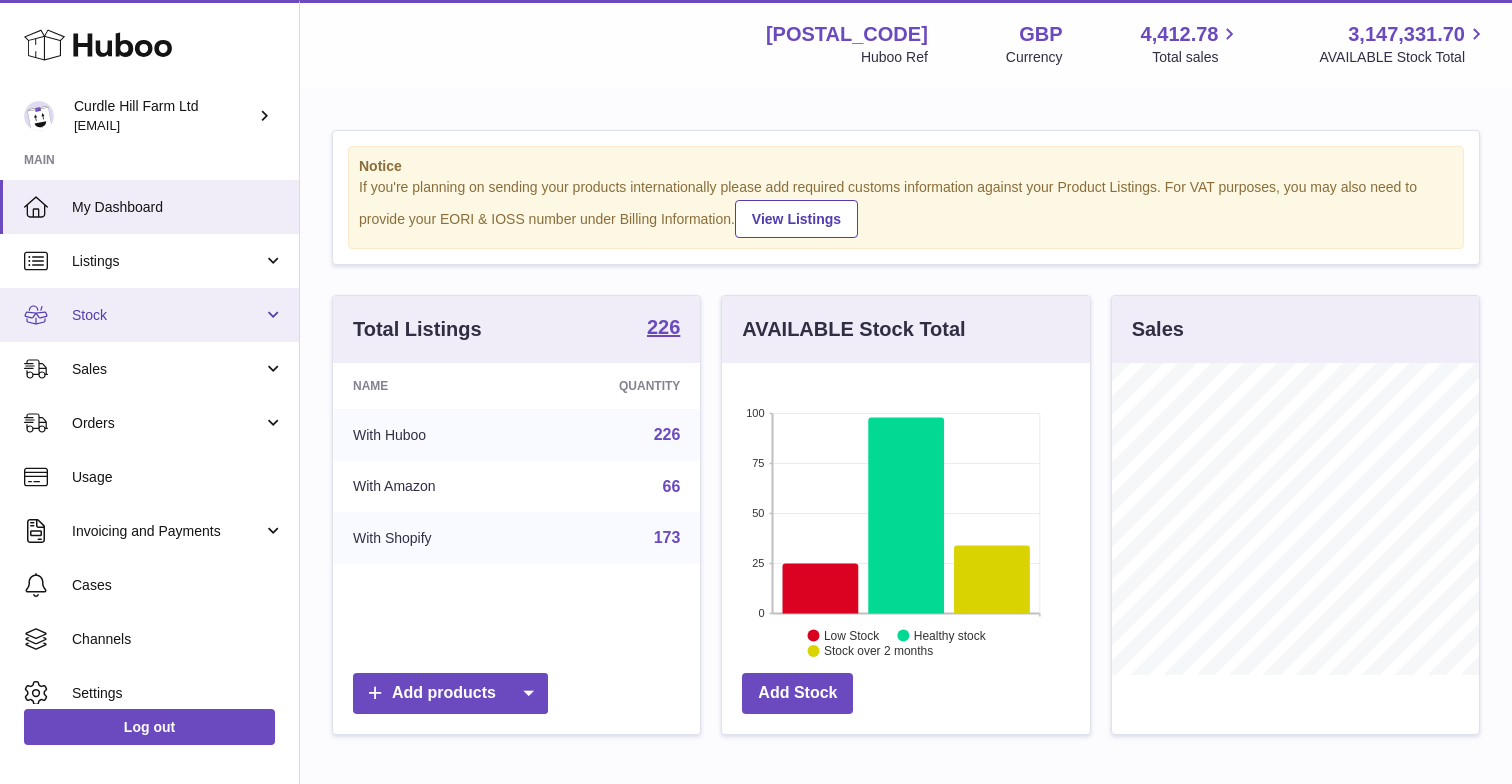 click on "Stock" at bounding box center [149, 315] 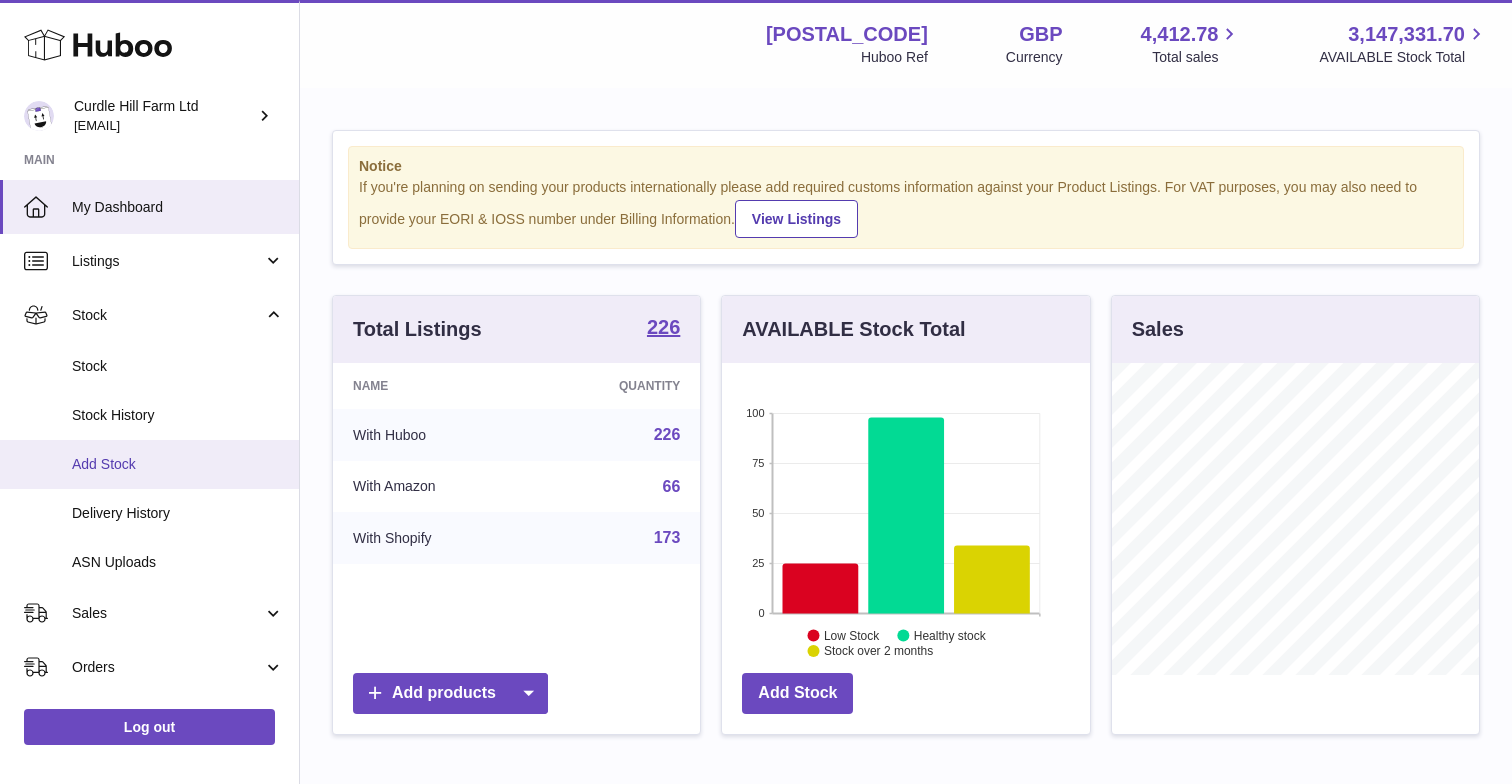 click on "Add Stock" at bounding box center [178, 464] 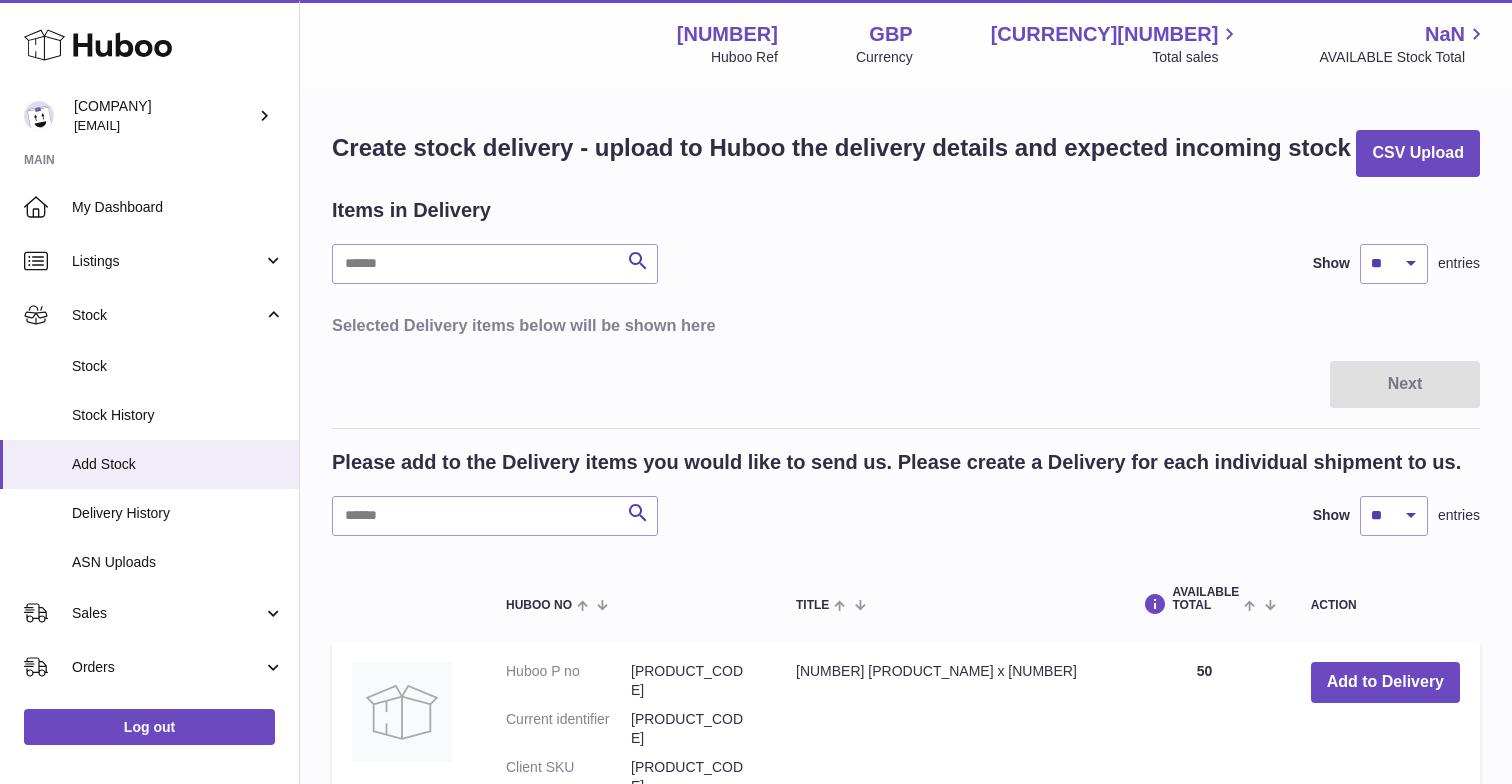 scroll, scrollTop: 0, scrollLeft: 0, axis: both 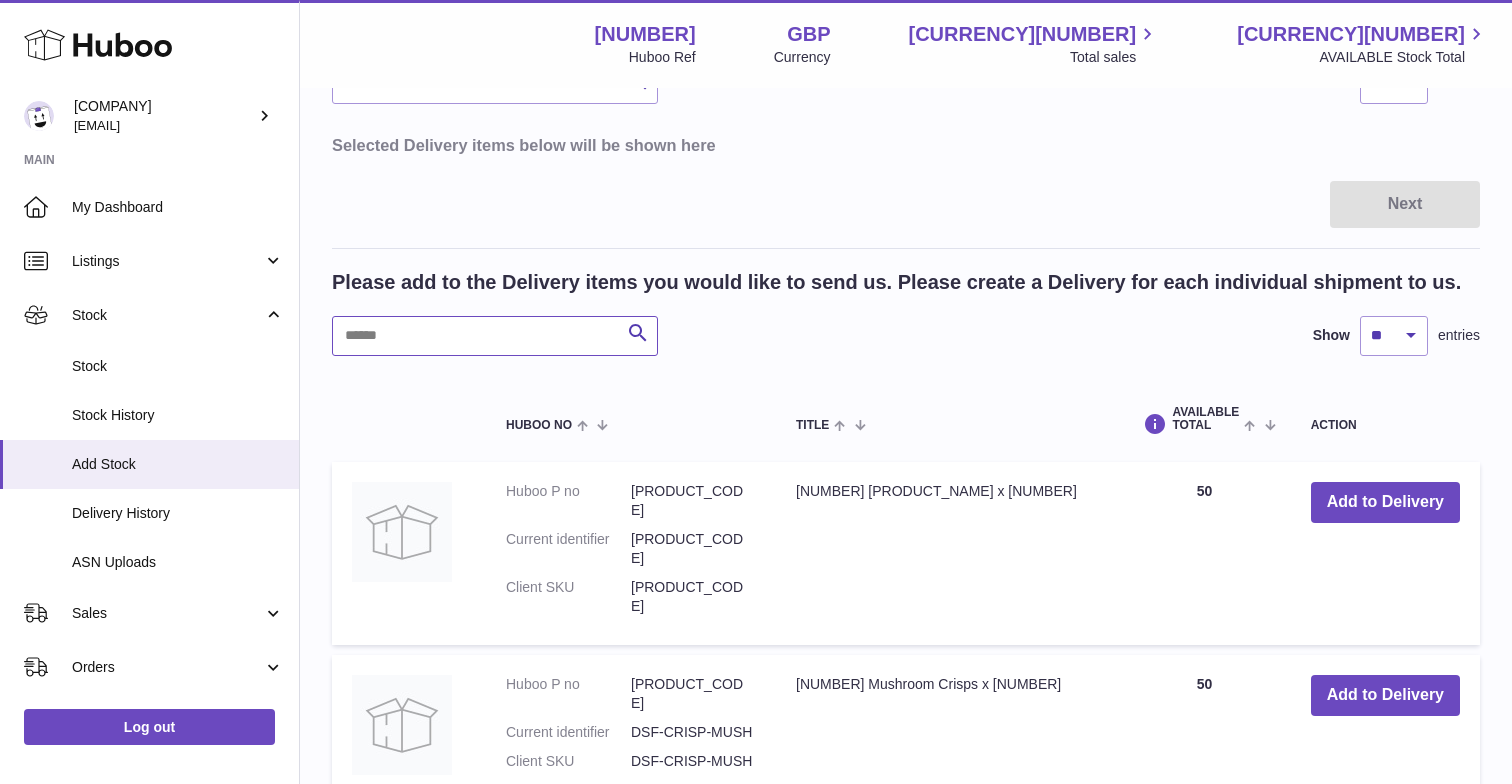 click at bounding box center (495, 336) 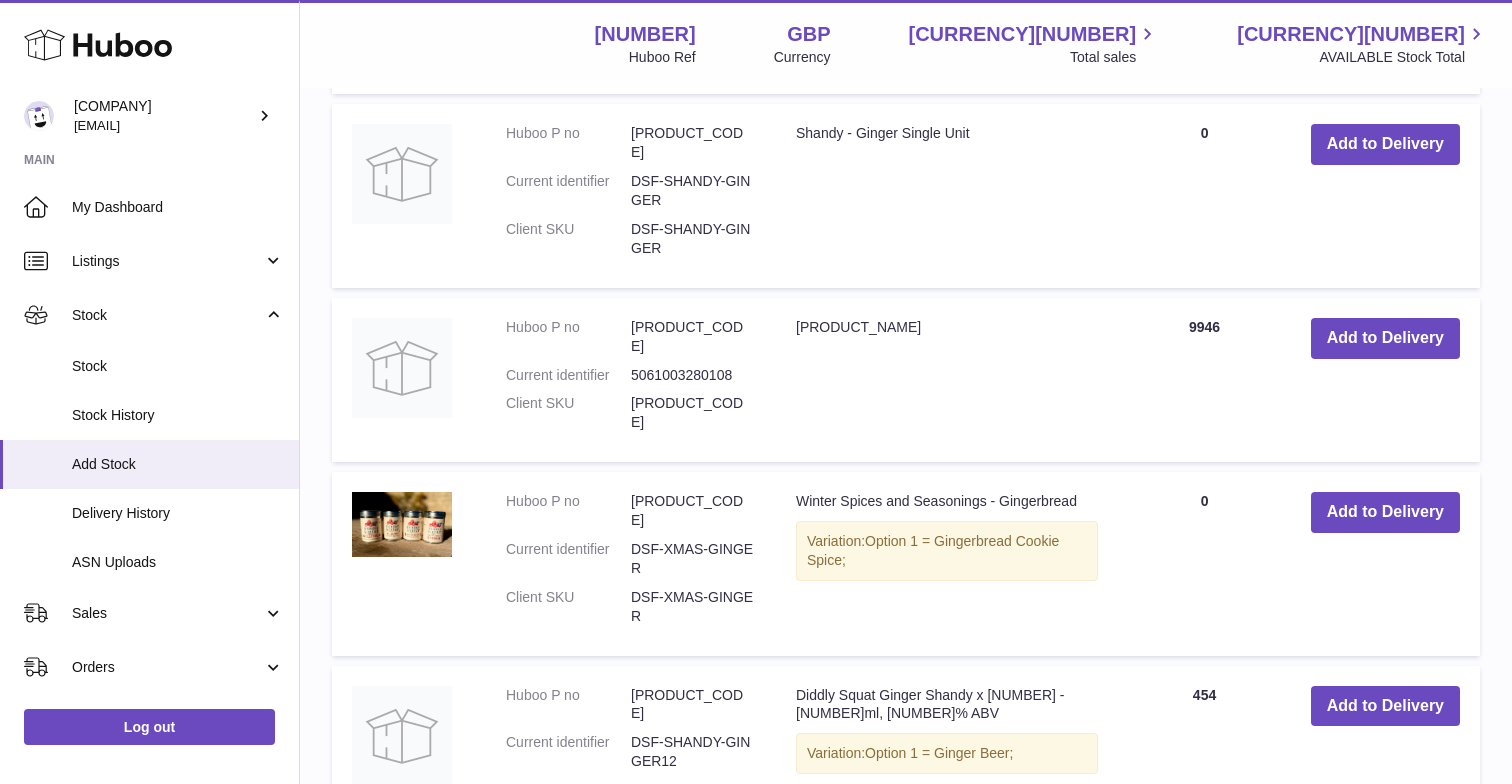 scroll, scrollTop: 754, scrollLeft: 0, axis: vertical 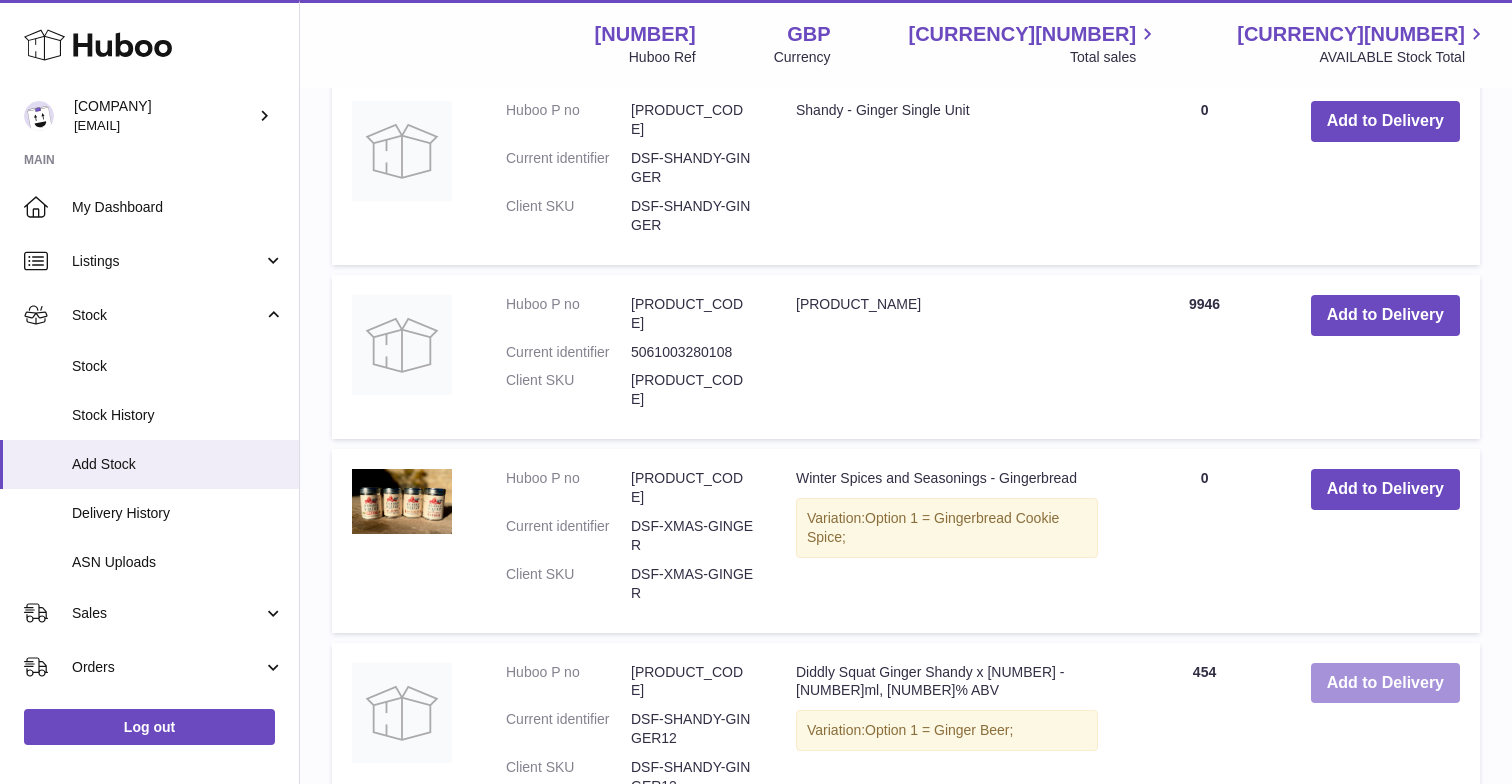 type on "******" 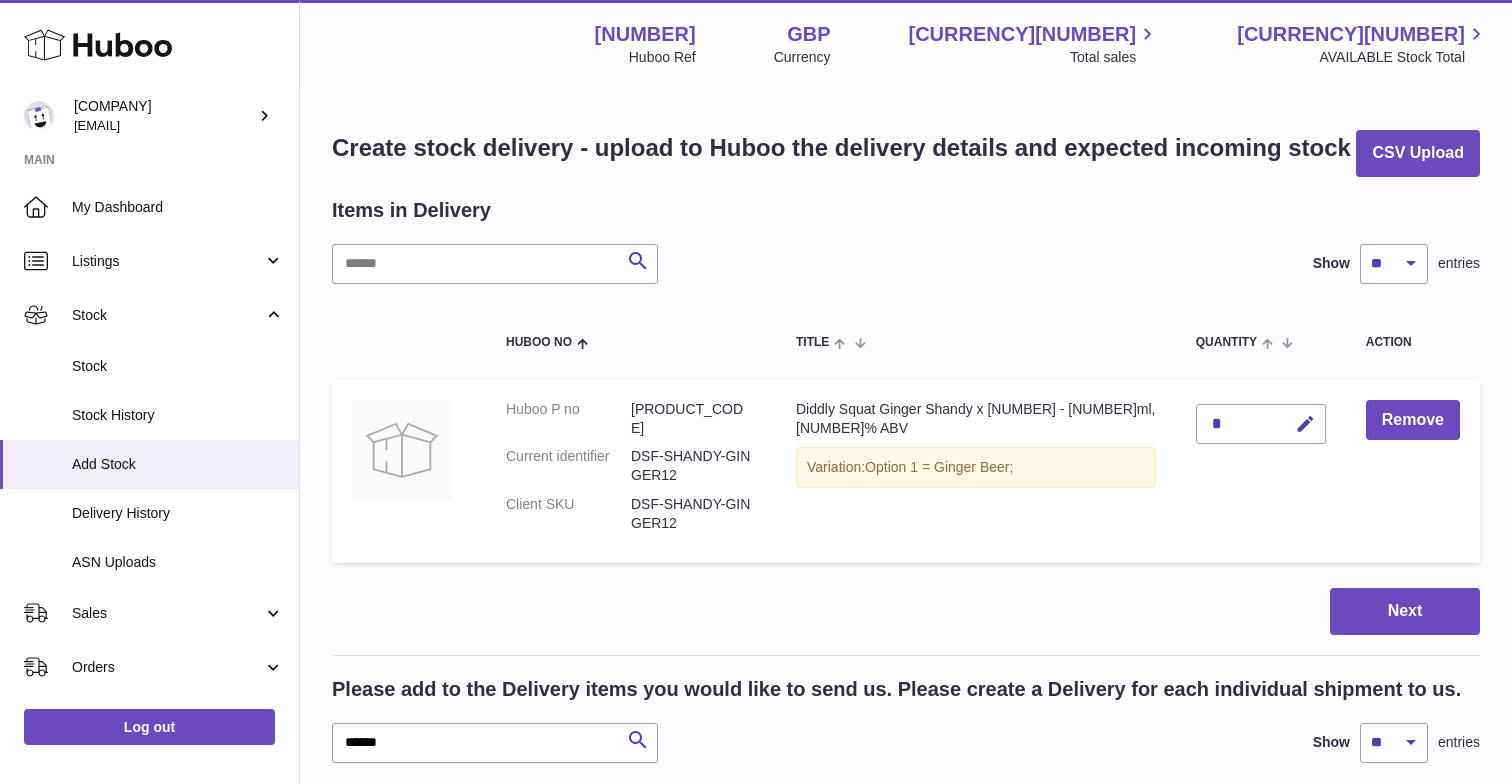 scroll, scrollTop: 0, scrollLeft: 0, axis: both 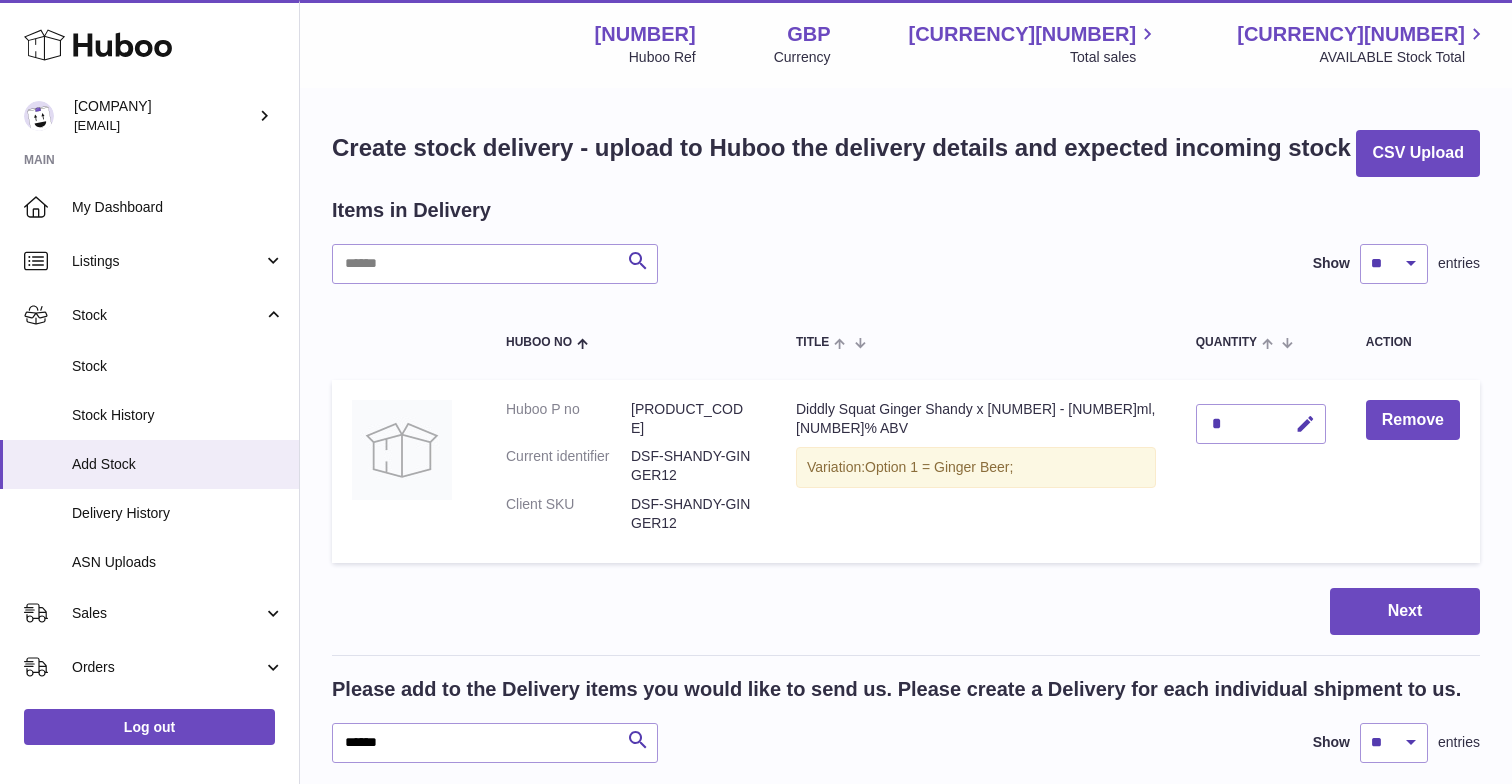 click on "*" at bounding box center [1261, 424] 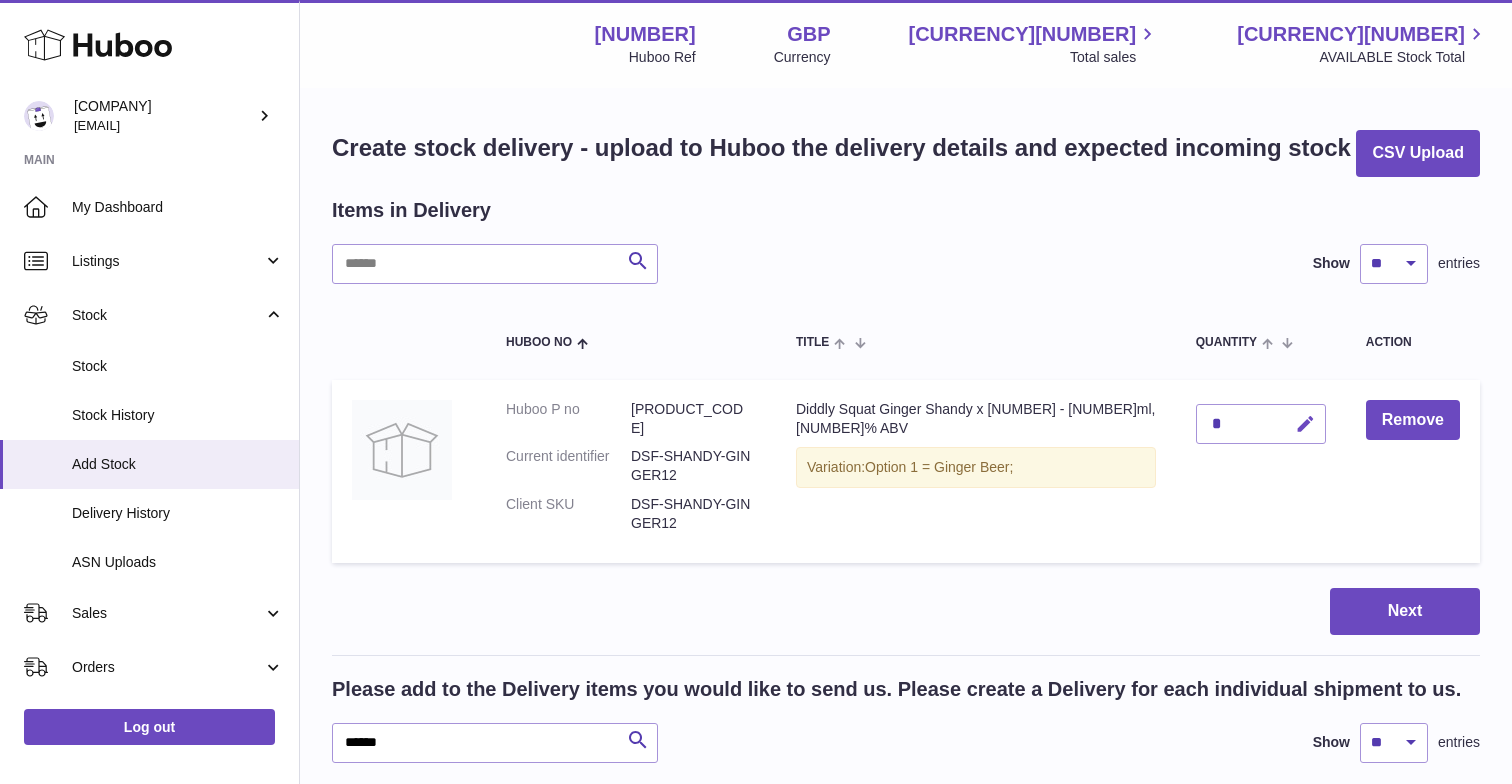 click at bounding box center (1305, 424) 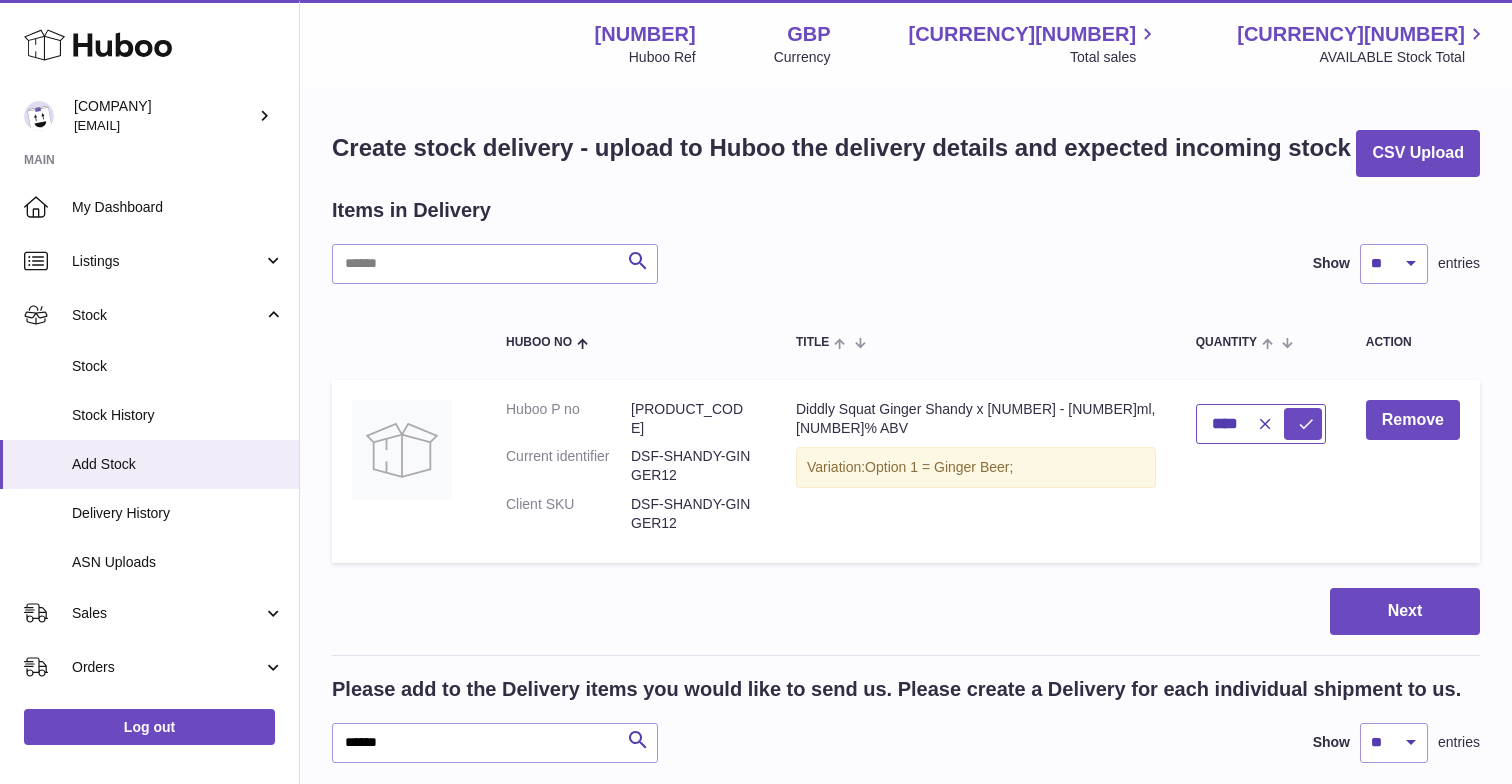 type on "****" 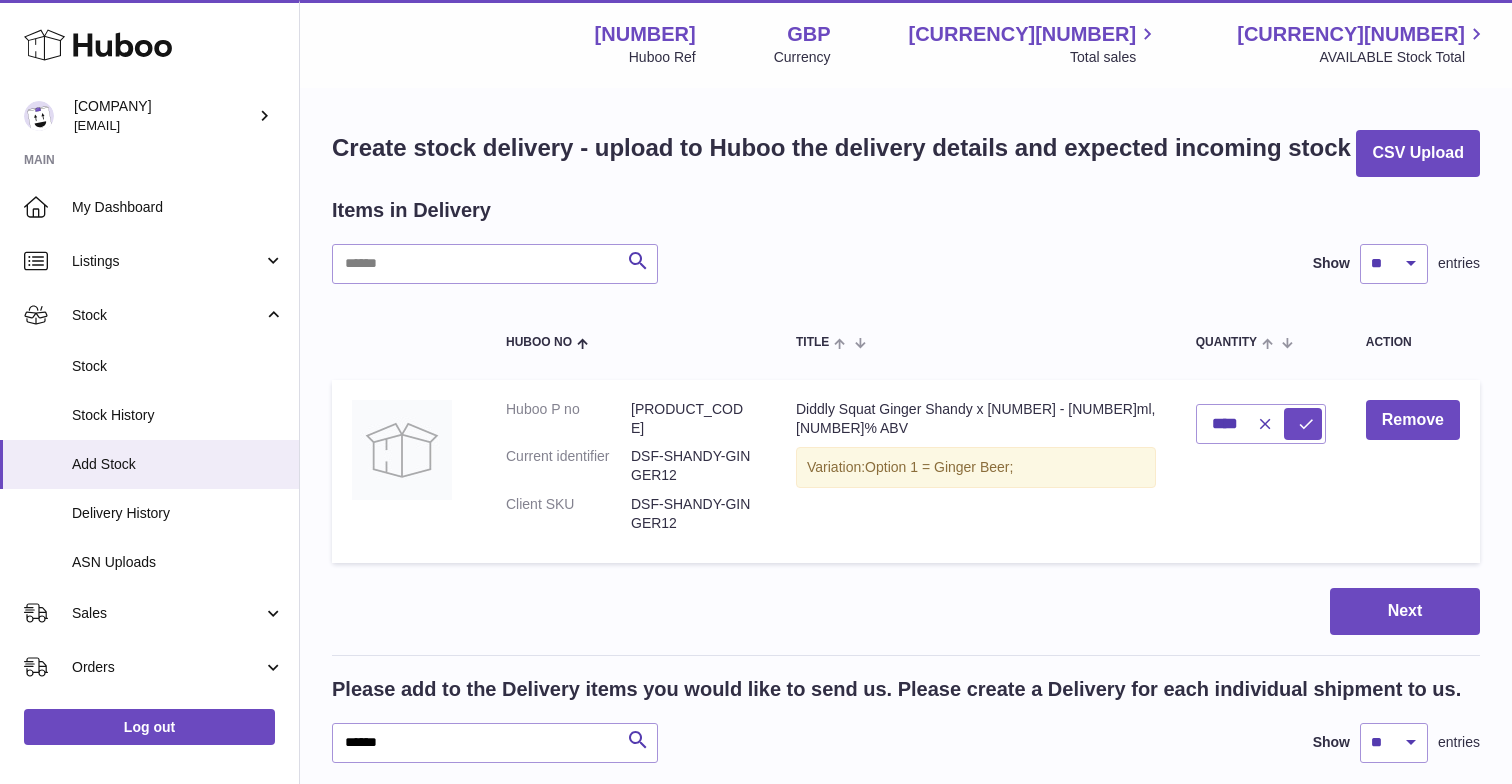 click on "Remove" at bounding box center (1413, 471) 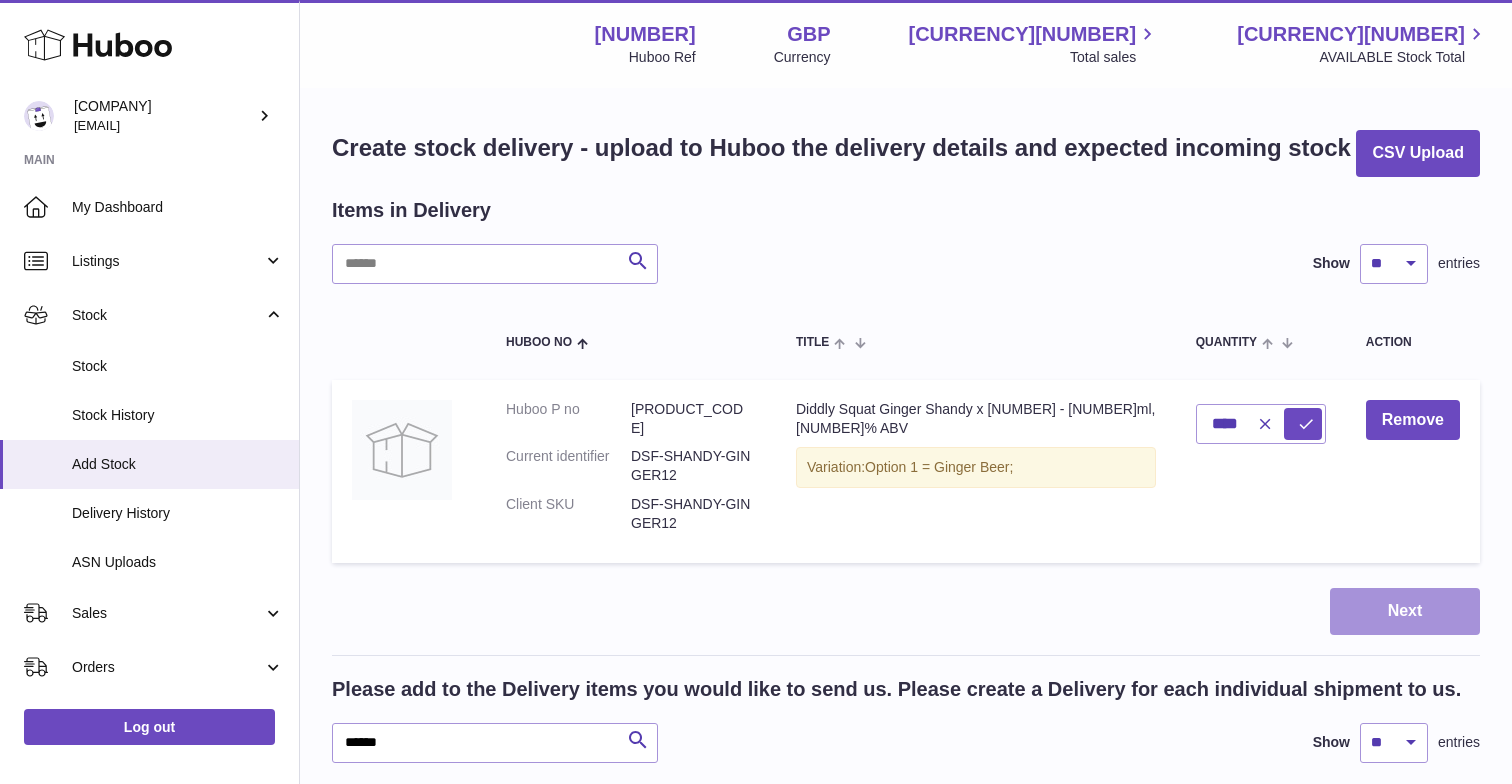 click on "Next" at bounding box center [1405, 611] 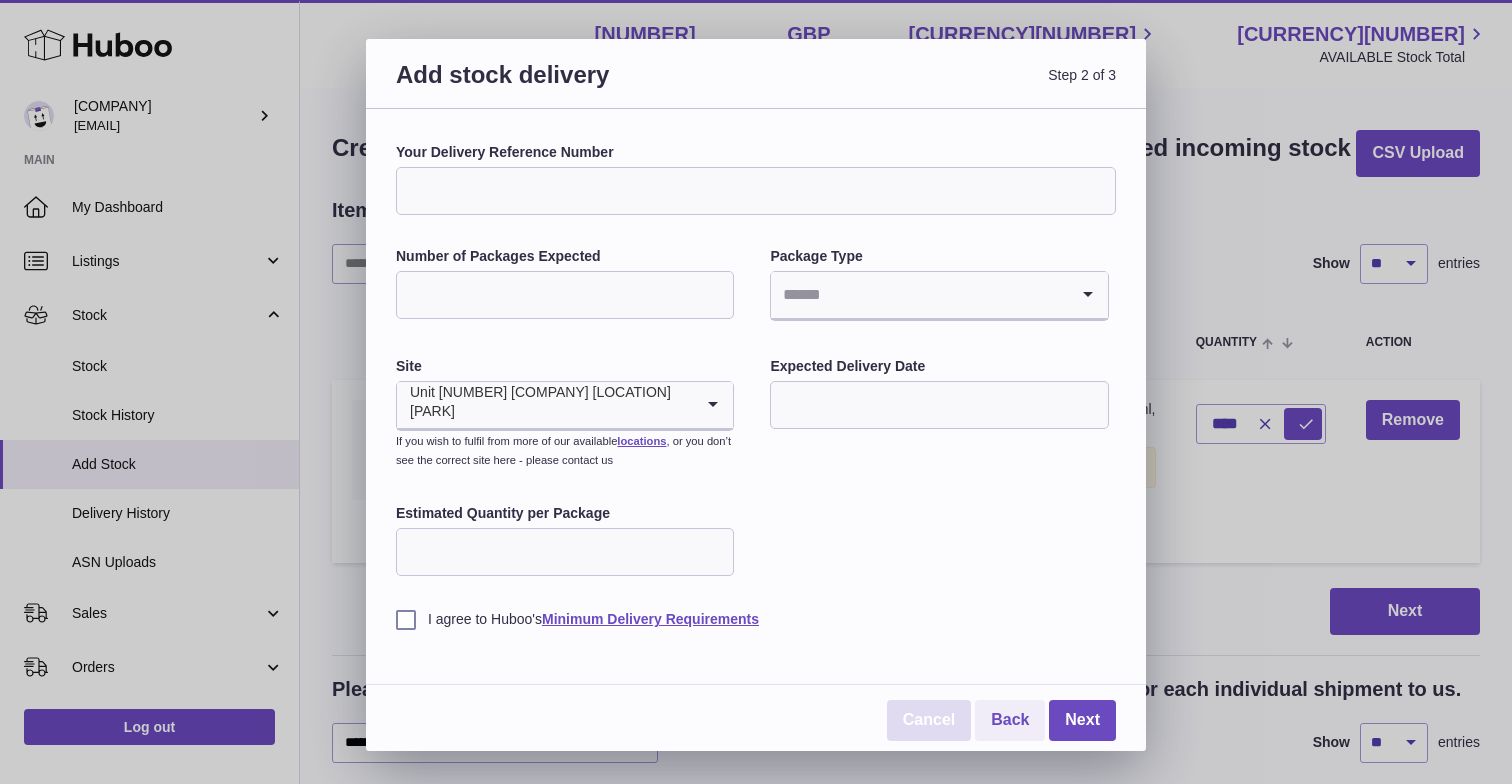 click on "Cancel" at bounding box center [929, 720] 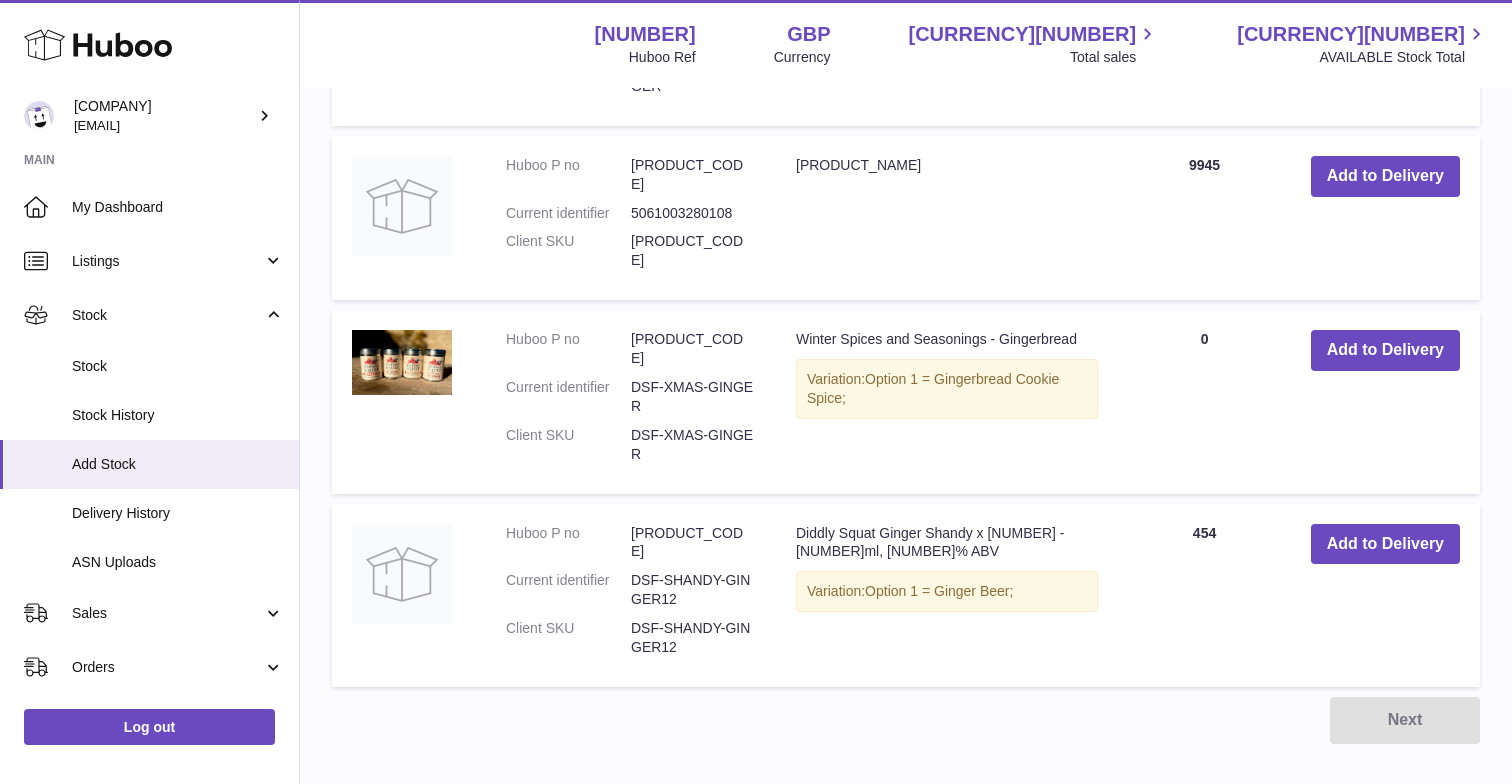 scroll, scrollTop: 892, scrollLeft: 0, axis: vertical 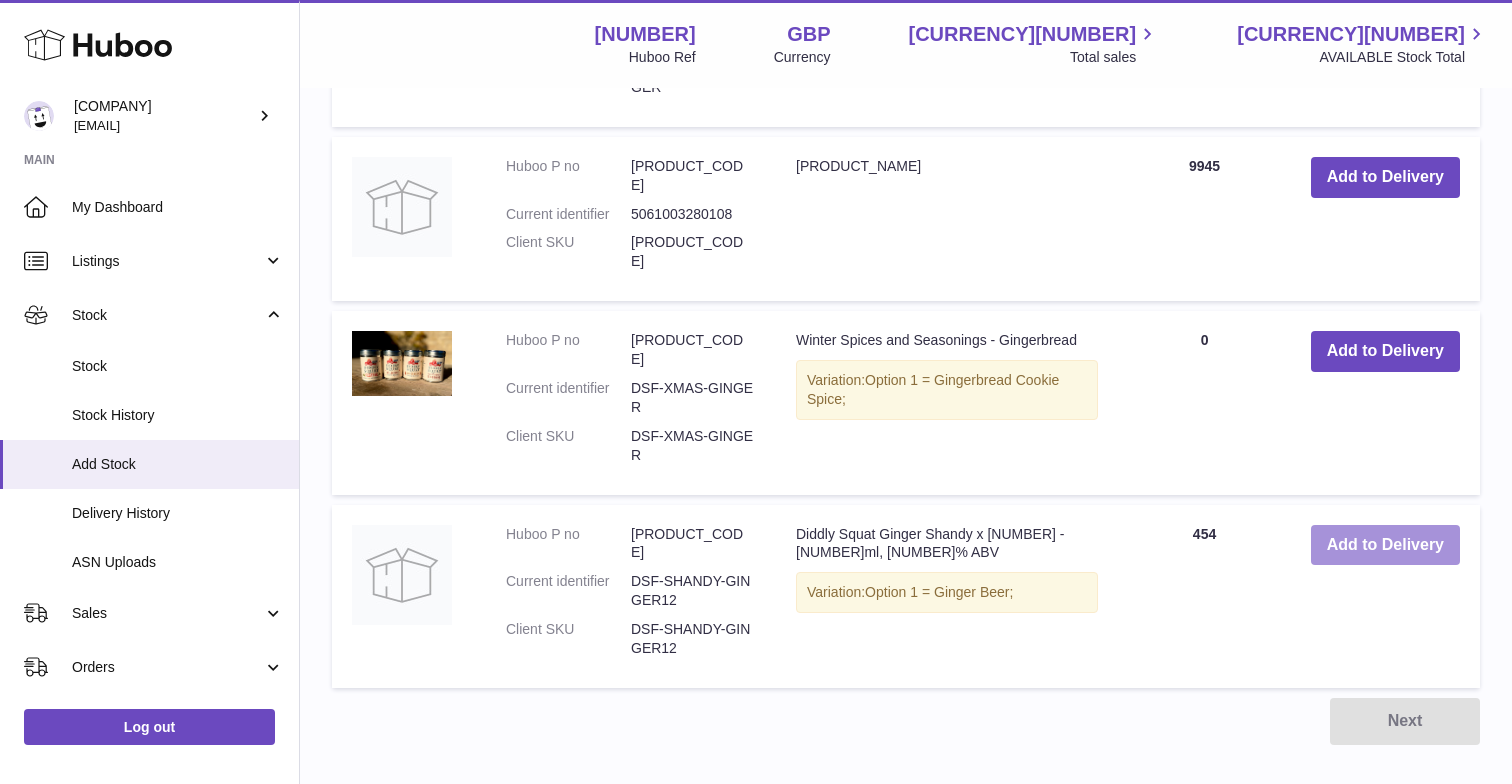 click on "Add to Delivery" at bounding box center (1385, 545) 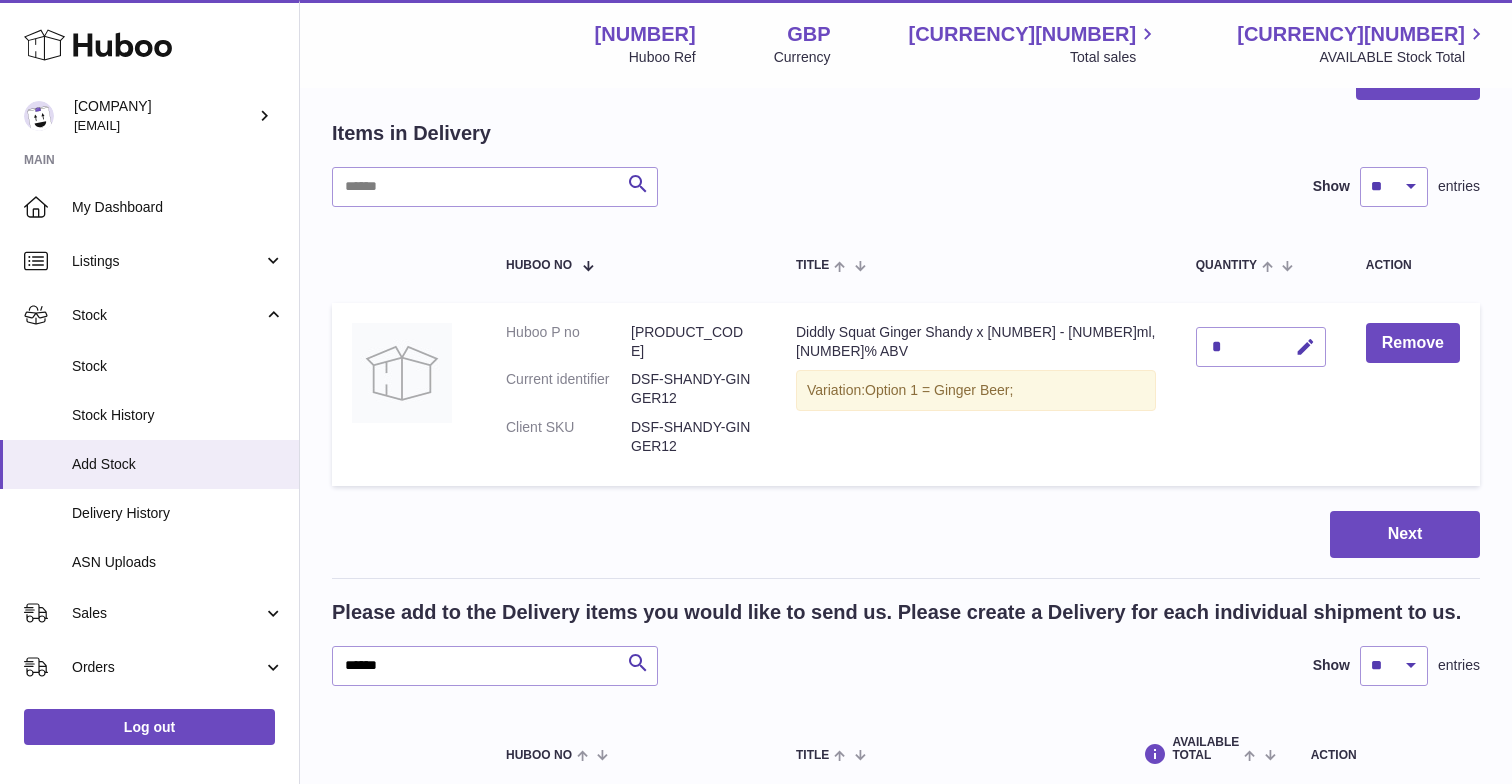 scroll, scrollTop: 60, scrollLeft: 0, axis: vertical 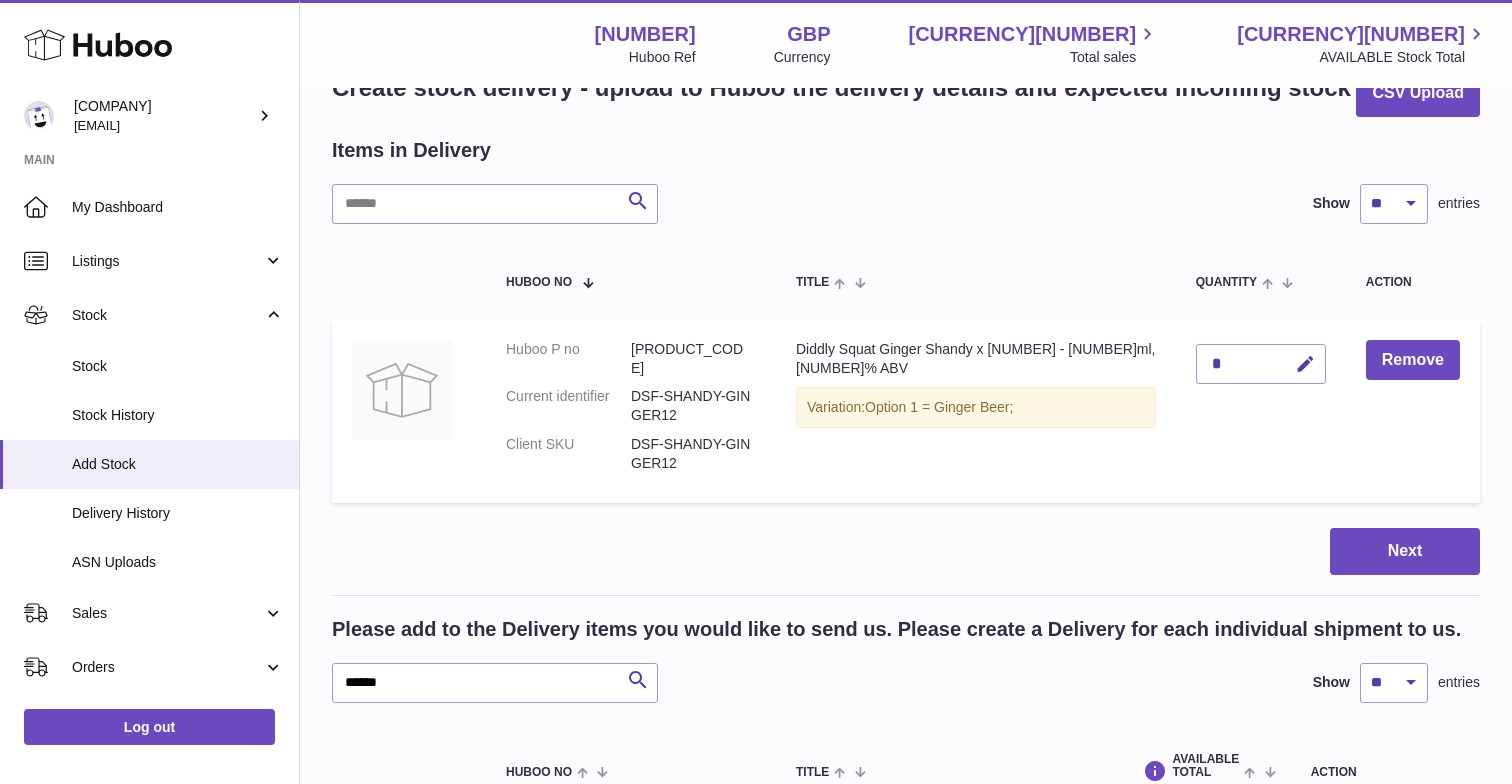 click on "*" at bounding box center [1261, 364] 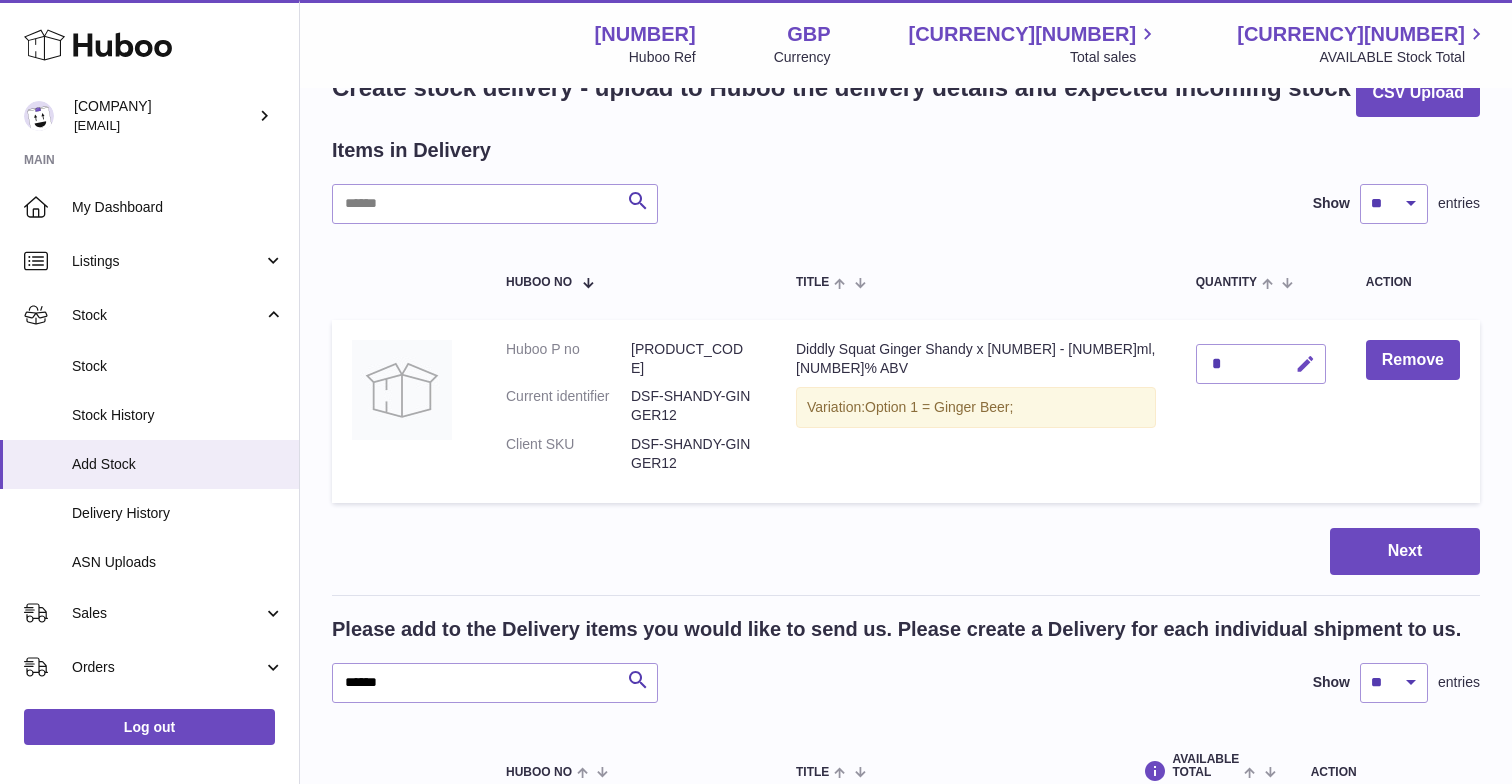 click at bounding box center [1305, 364] 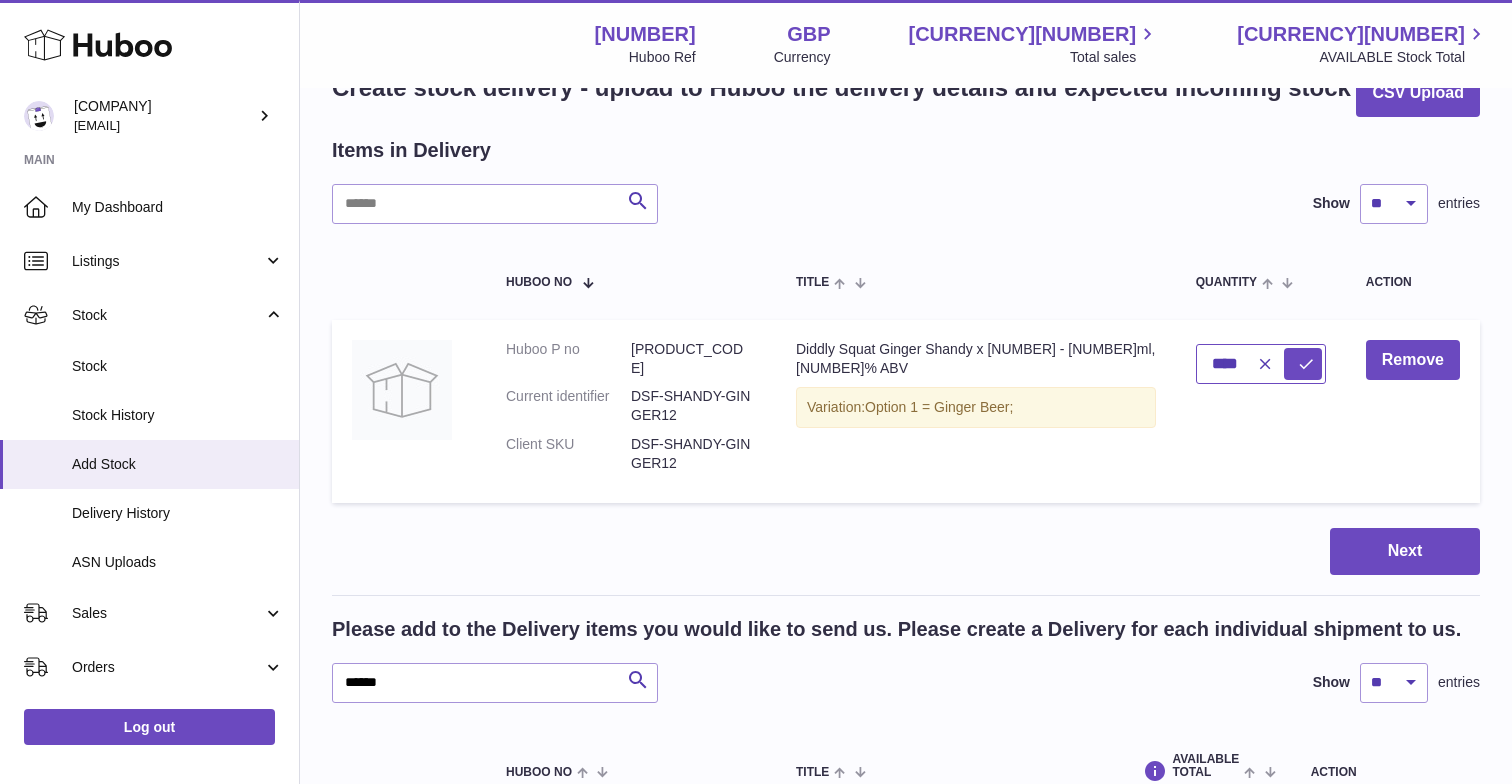 type on "****" 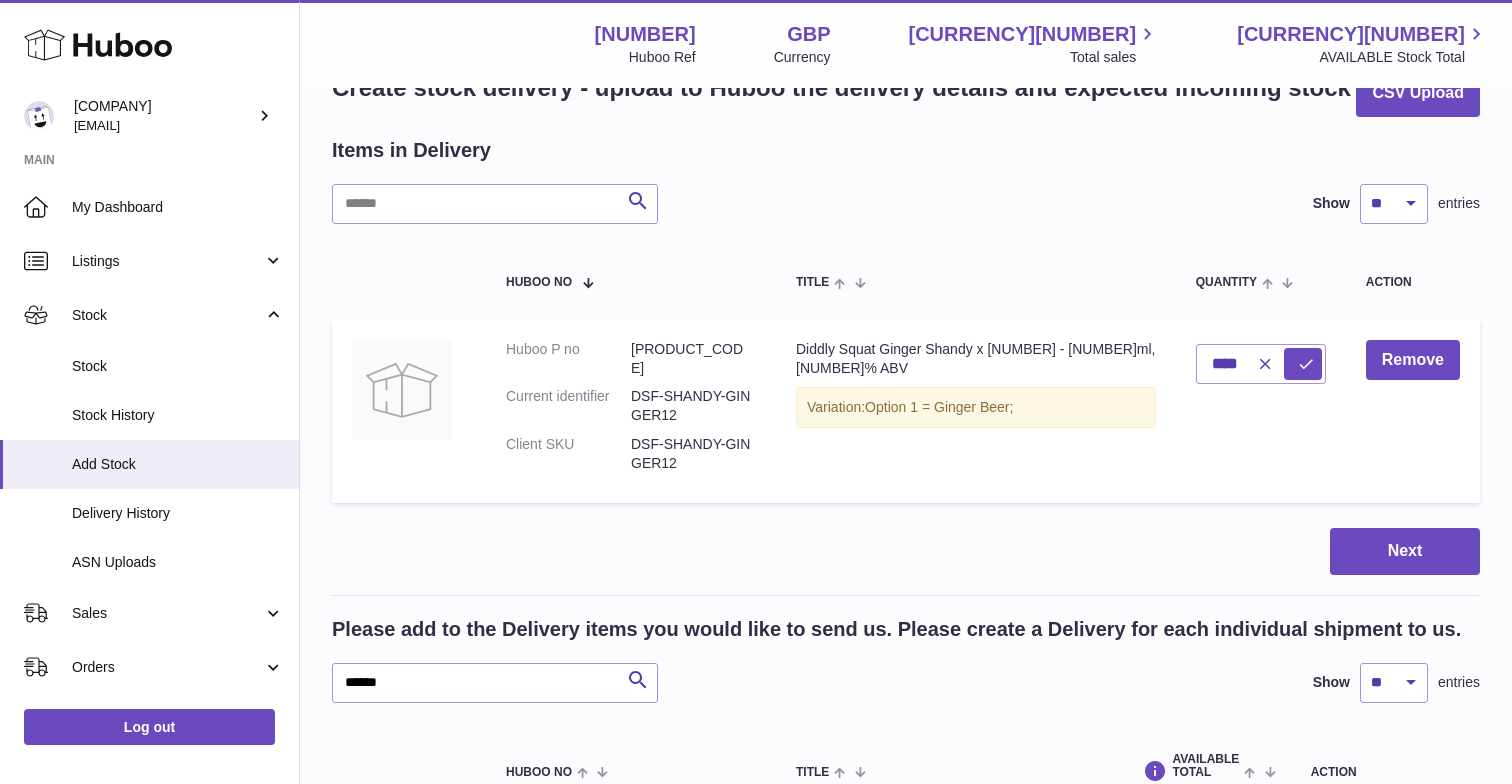 click on "Diddly Squat Ginger Shandy x 12 - 330ml, 2.5% ABV
Variation:
Option 1 = Ginger Beer;" at bounding box center [976, 411] 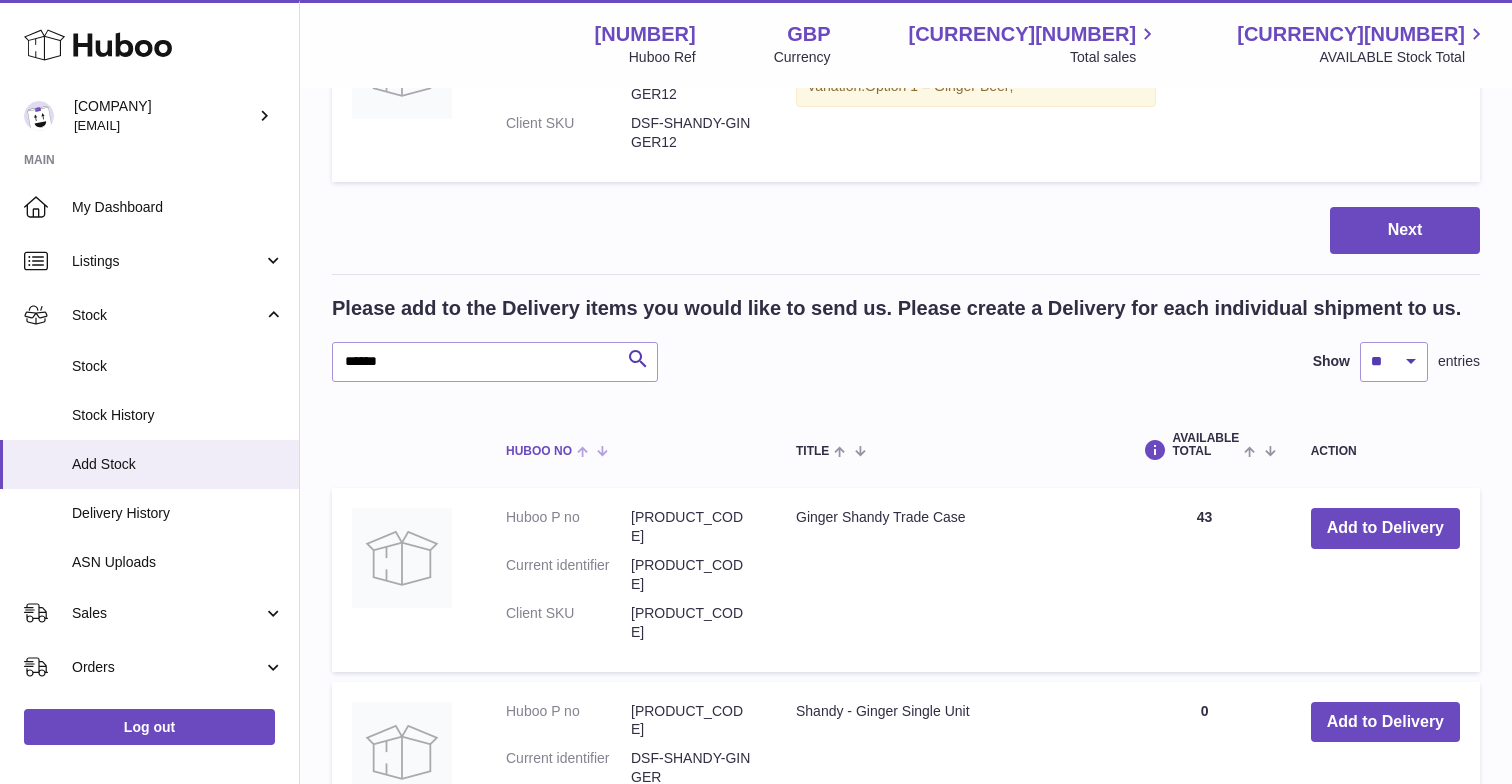 scroll, scrollTop: 366, scrollLeft: 0, axis: vertical 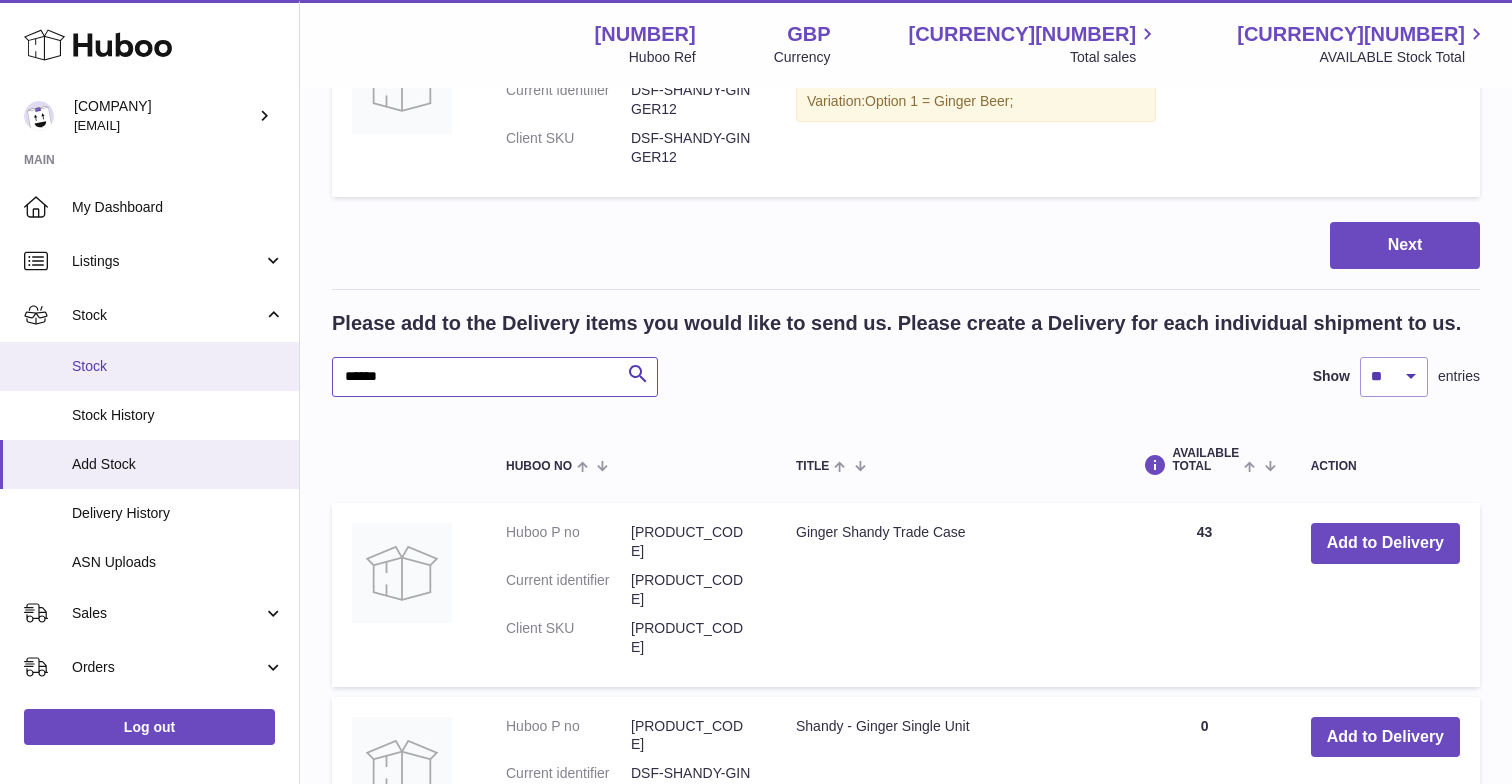 drag, startPoint x: 388, startPoint y: 349, endPoint x: 281, endPoint y: 349, distance: 107 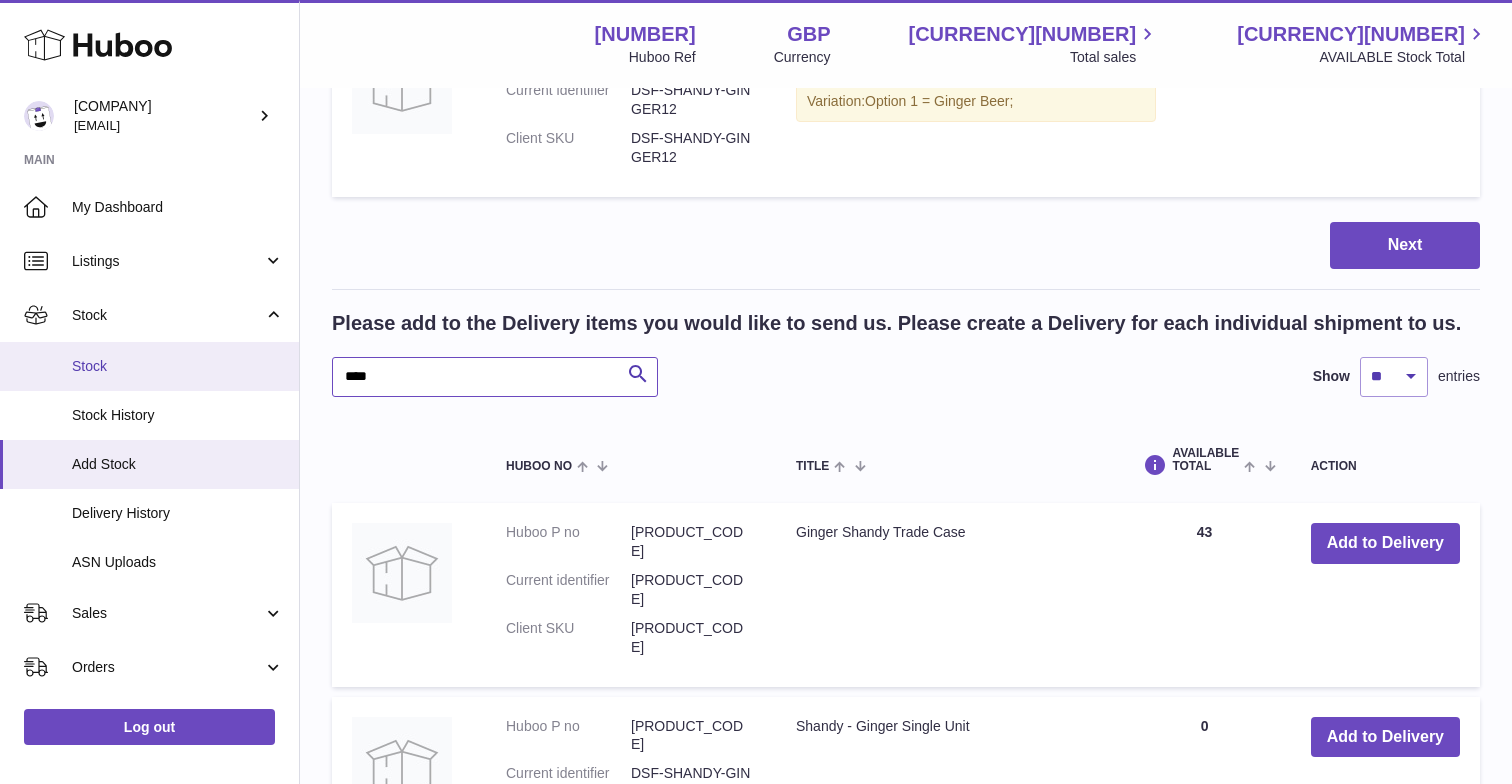type on "*****" 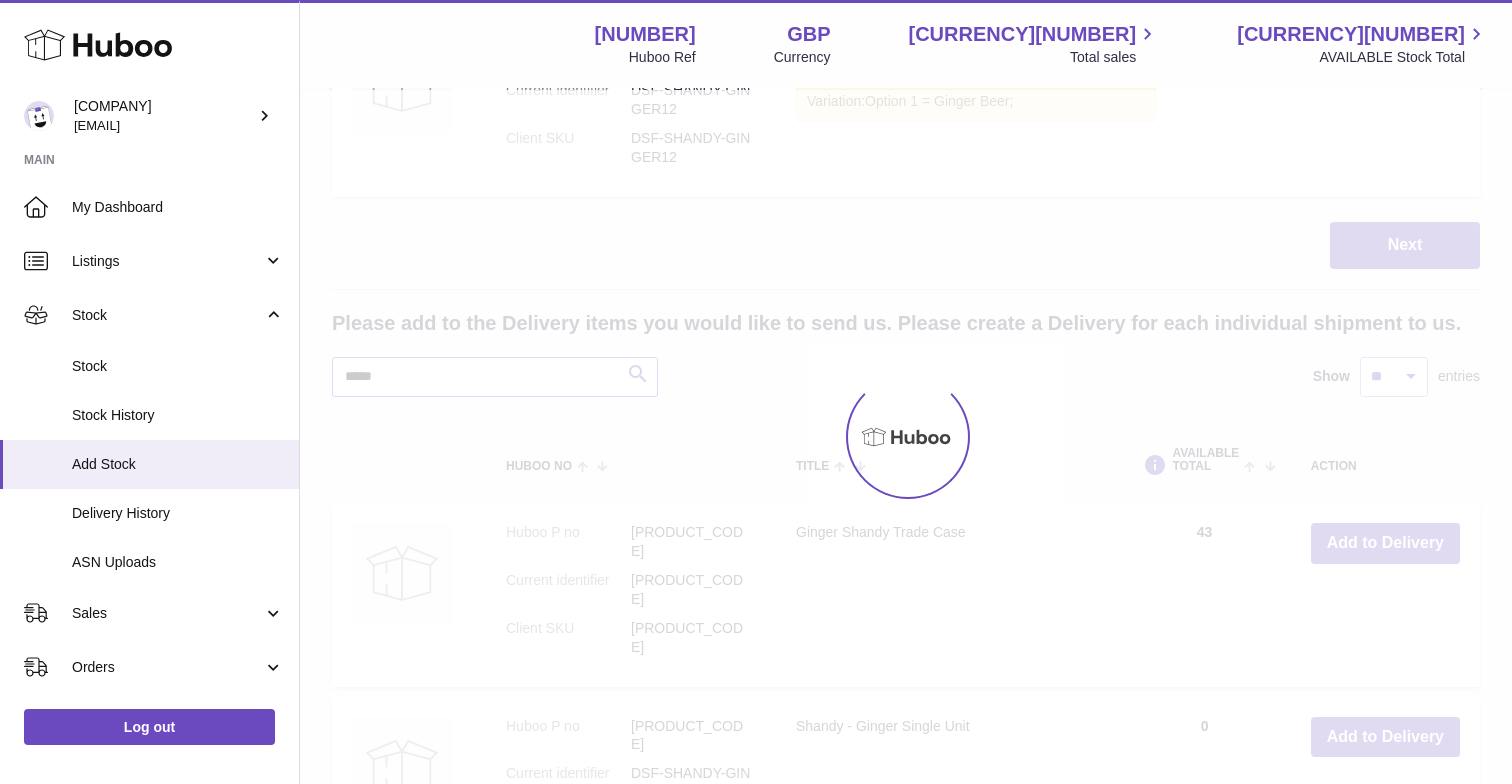 type on "*" 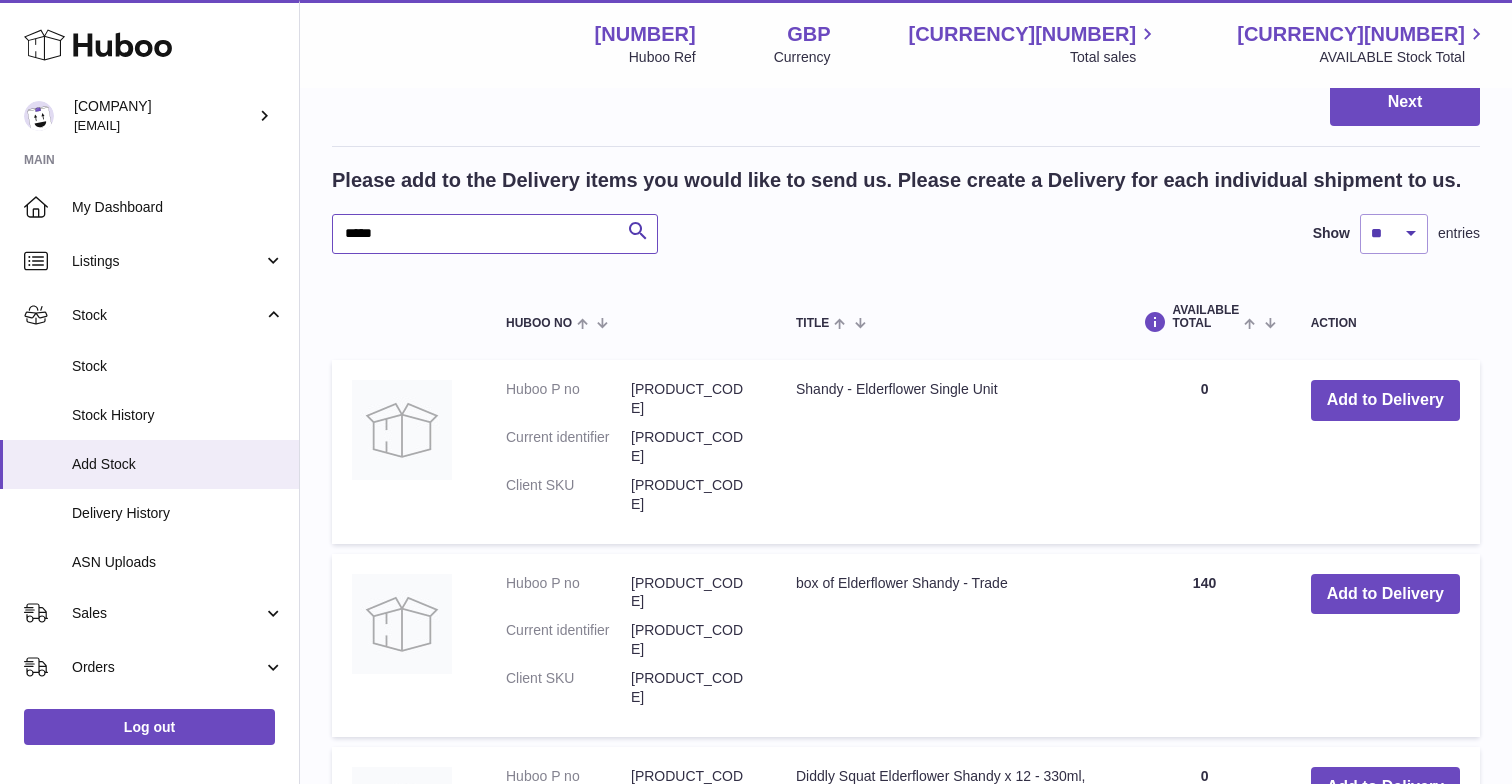 scroll, scrollTop: 749, scrollLeft: 0, axis: vertical 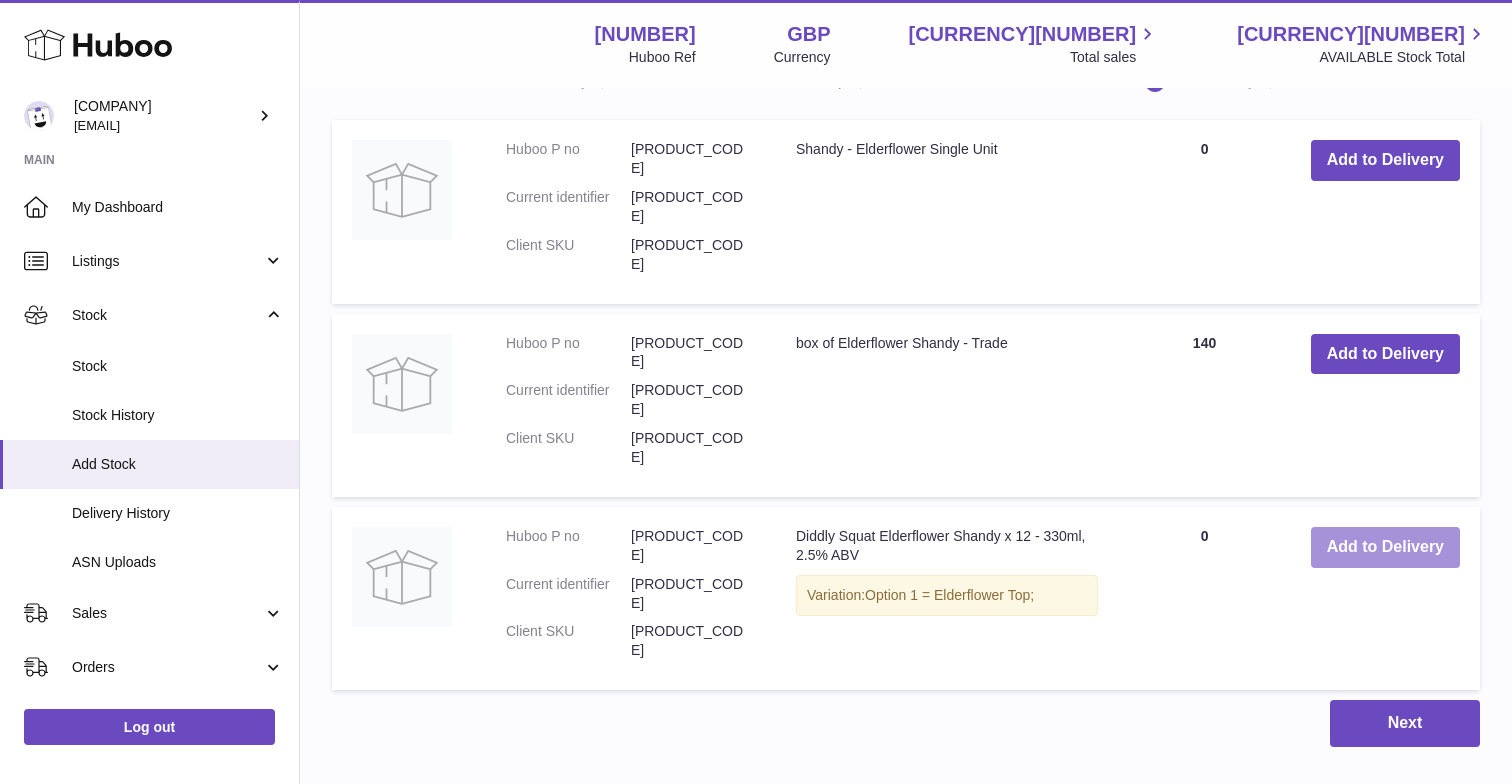 type on "*****" 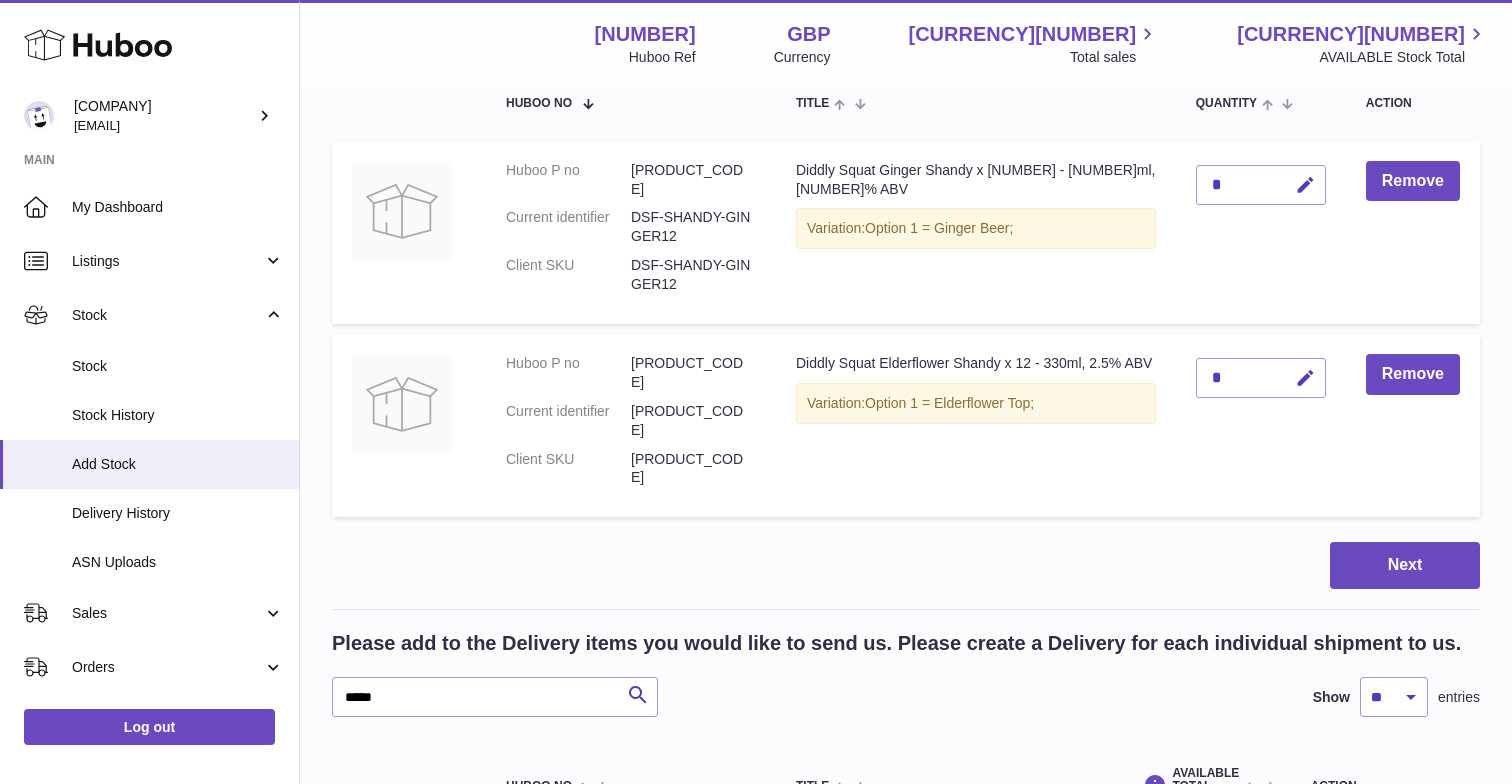 scroll, scrollTop: 89, scrollLeft: 0, axis: vertical 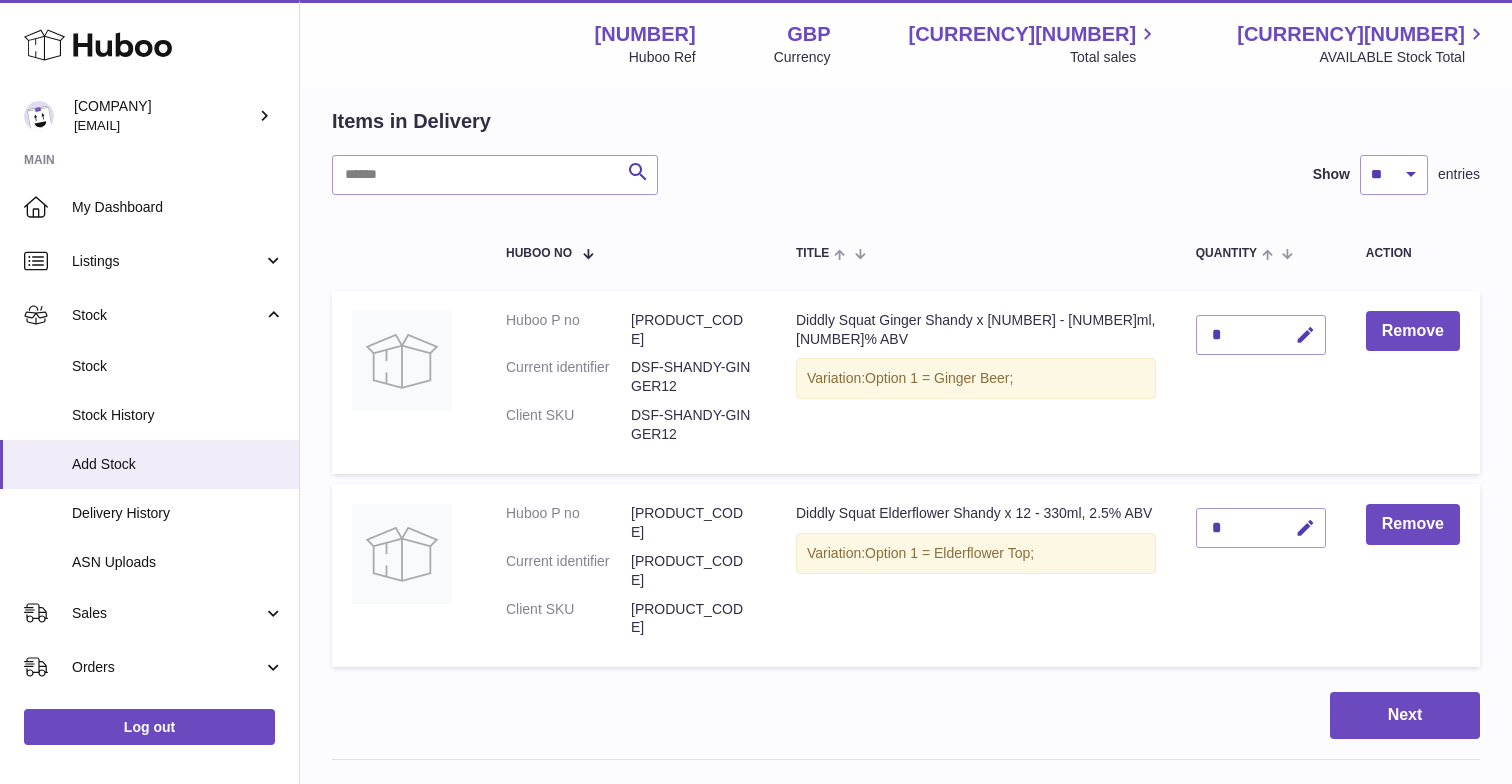 click on "*" at bounding box center [1261, 335] 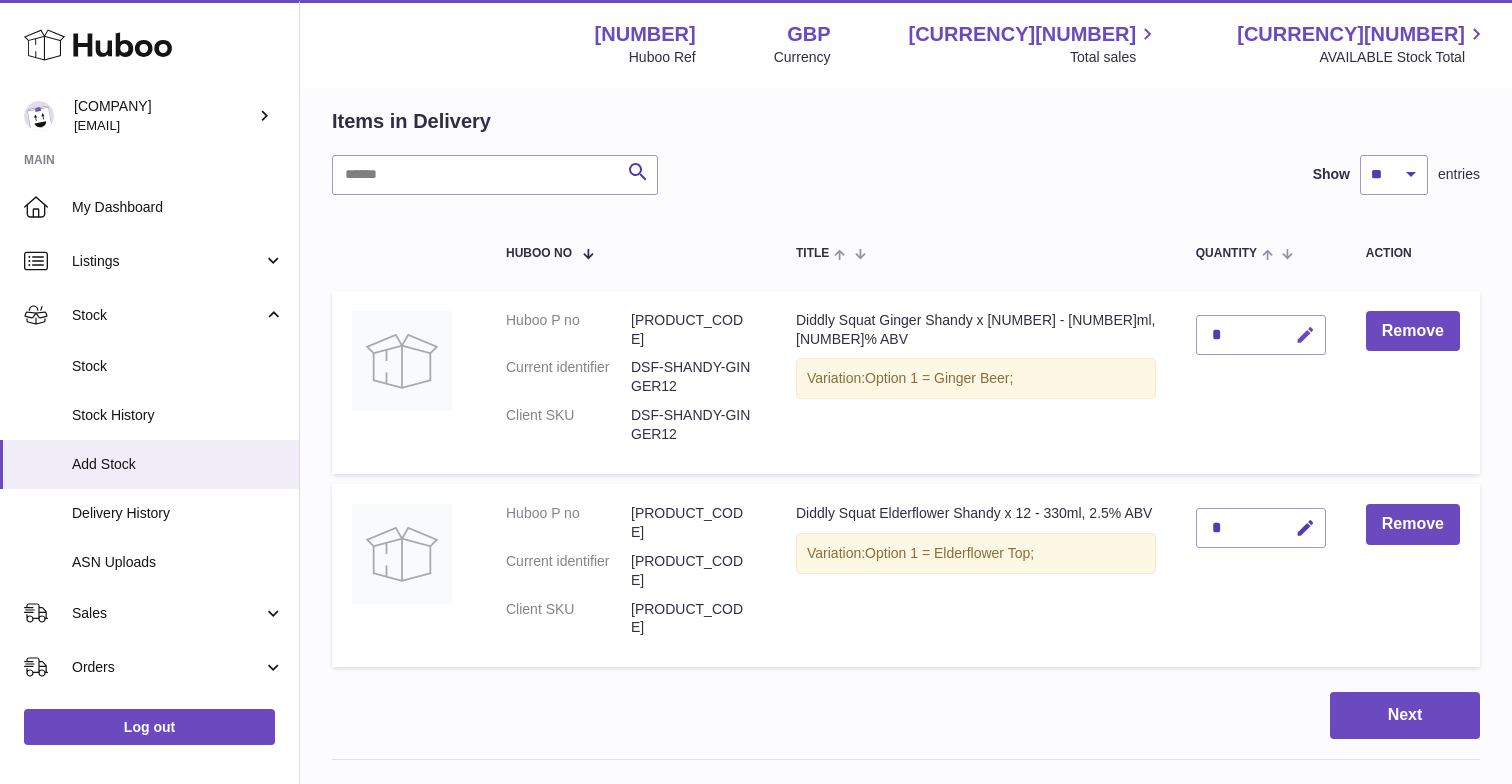 click at bounding box center [1305, 335] 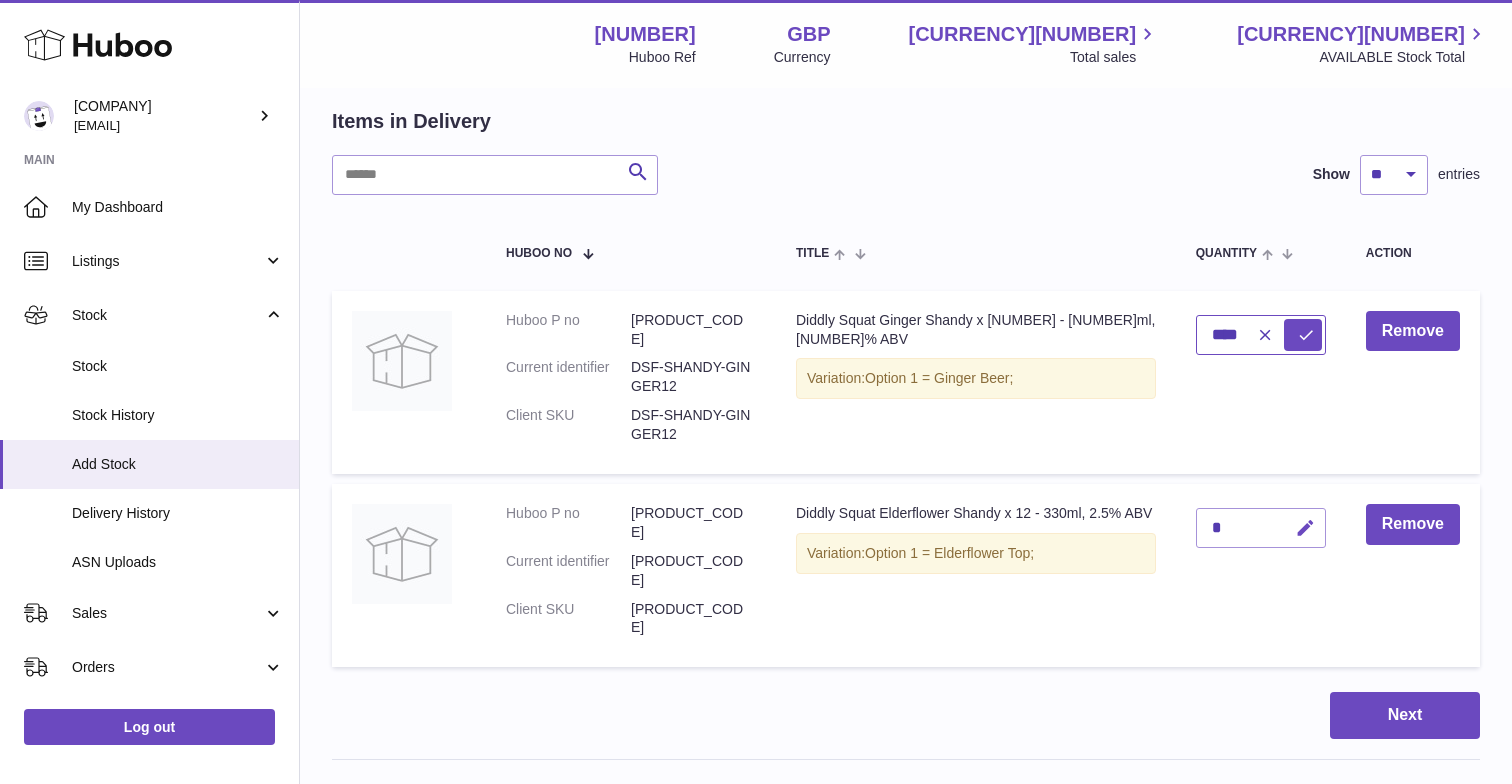 type on "****" 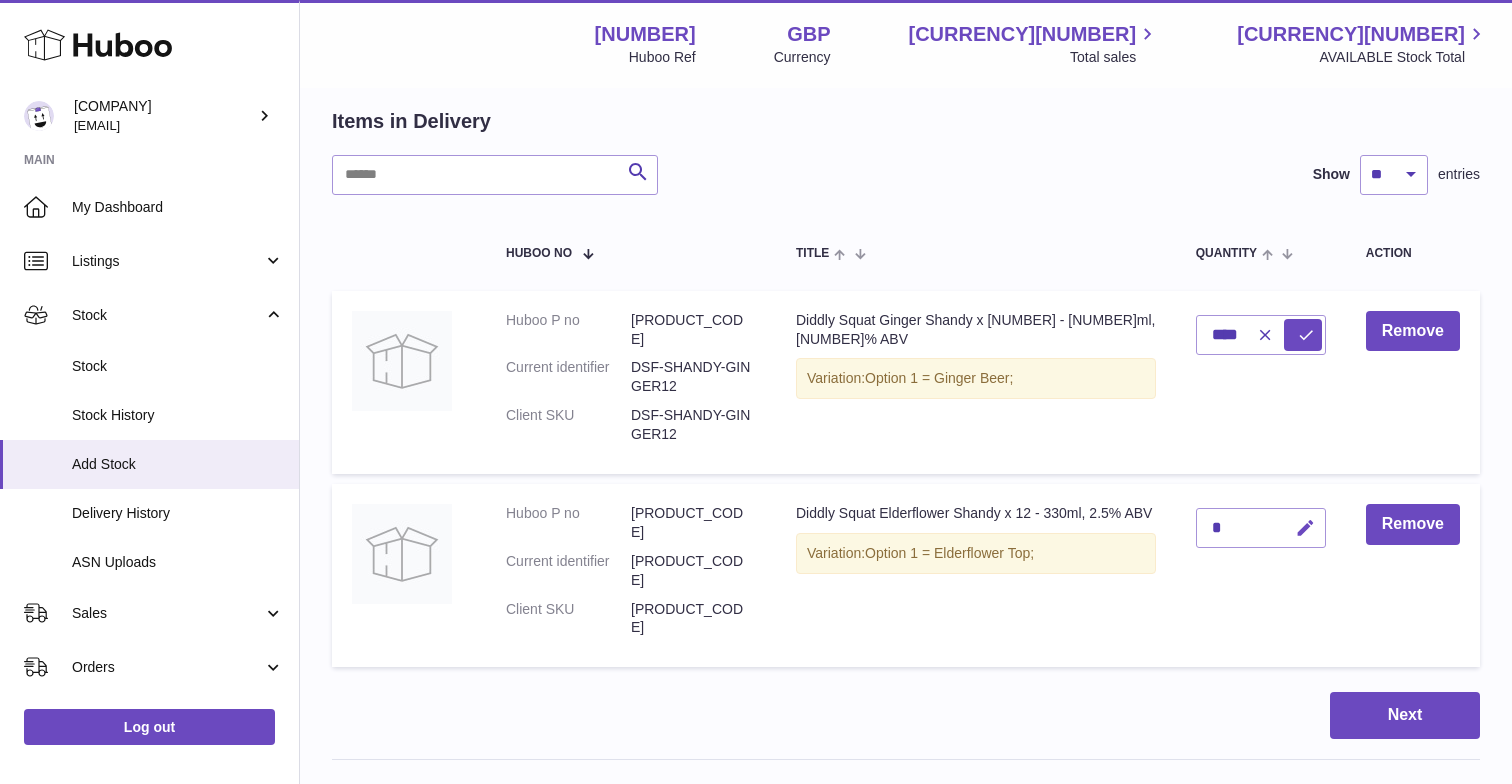 click at bounding box center (1305, 528) 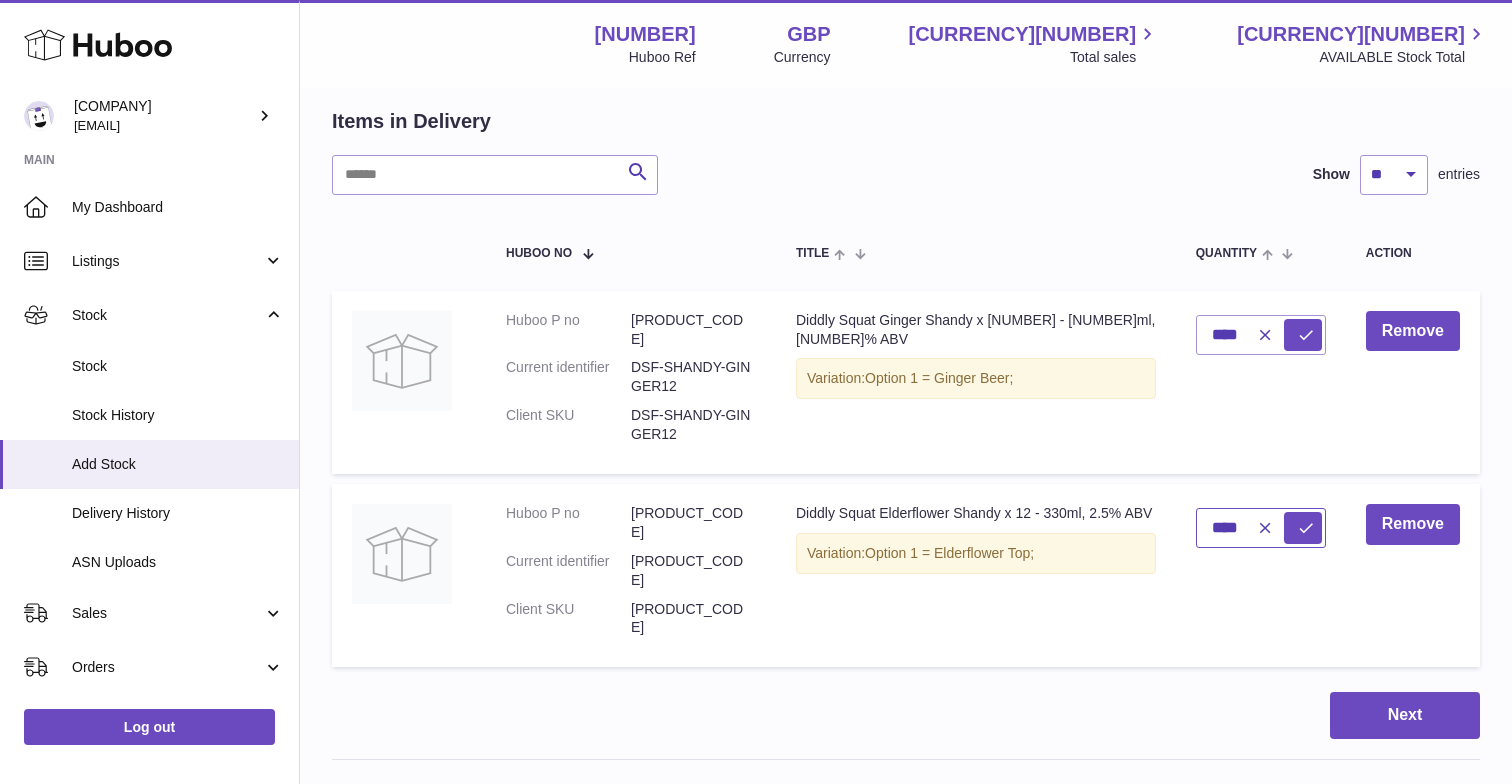 type on "****" 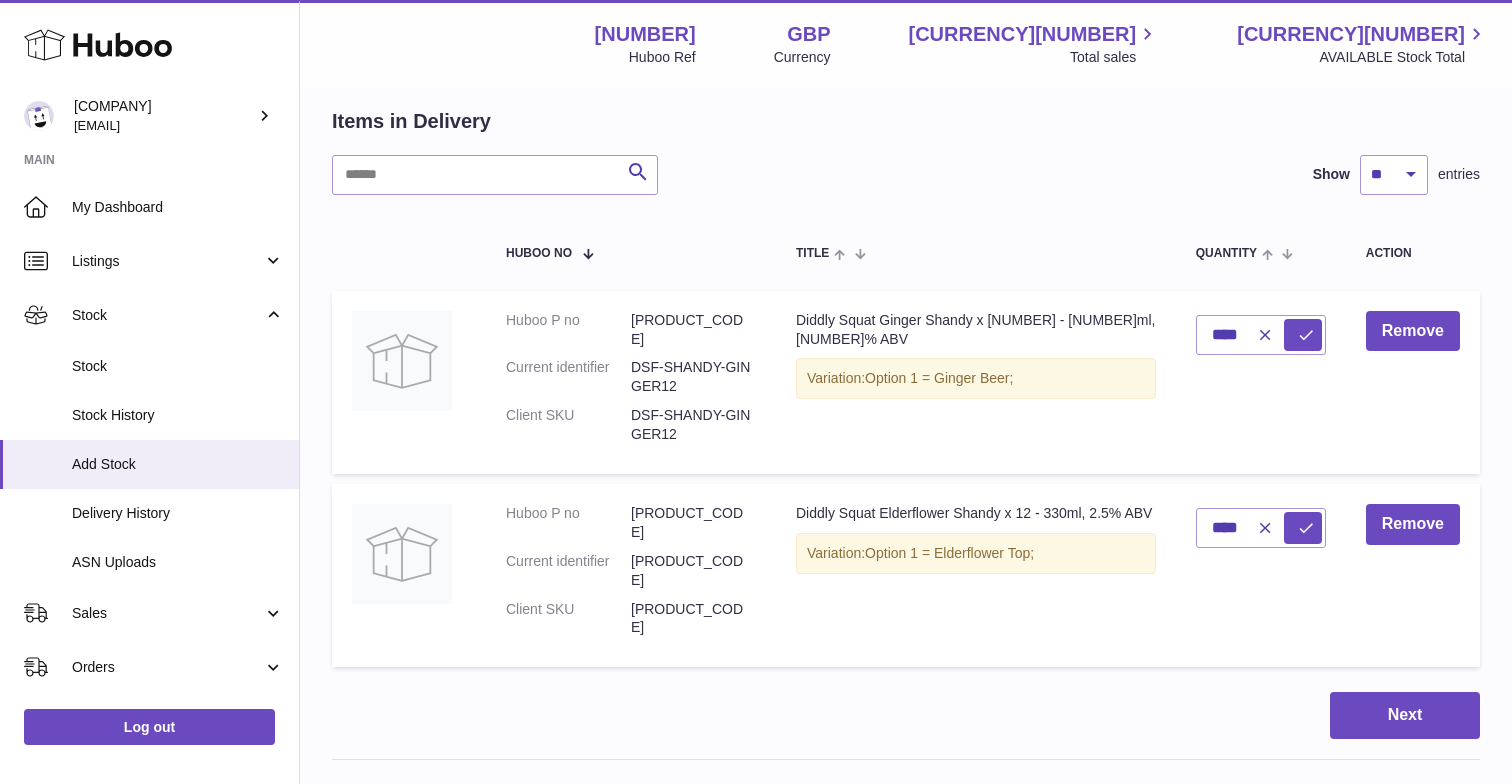 click on "Huboo no       Title       Quantity
Action
Huboo P no   [PRODUCT_CODE]   Current identifier   [PRODUCT_CODE]   Client SKU   [PRODUCT_CODE]
Diddly Squat Ginger Shandy x [NUMBER] - [NUMBER]ml, [NUMBER]% ABV
Variation:
Option 1 = Ginger Beer;
****
Remove
Huboo P no   [PRODUCT_CODE]   Current identifier   [PRODUCT_CODE]   Client SKU   [PRODUCT_CODE]
Diddly Squat Elderflower Shandy x [NUMBER] - [NUMBER]ml, [NUMBER]% ABV
Variation:
Option 1 = Elderflower Top;
****
Remove" at bounding box center (906, 446) 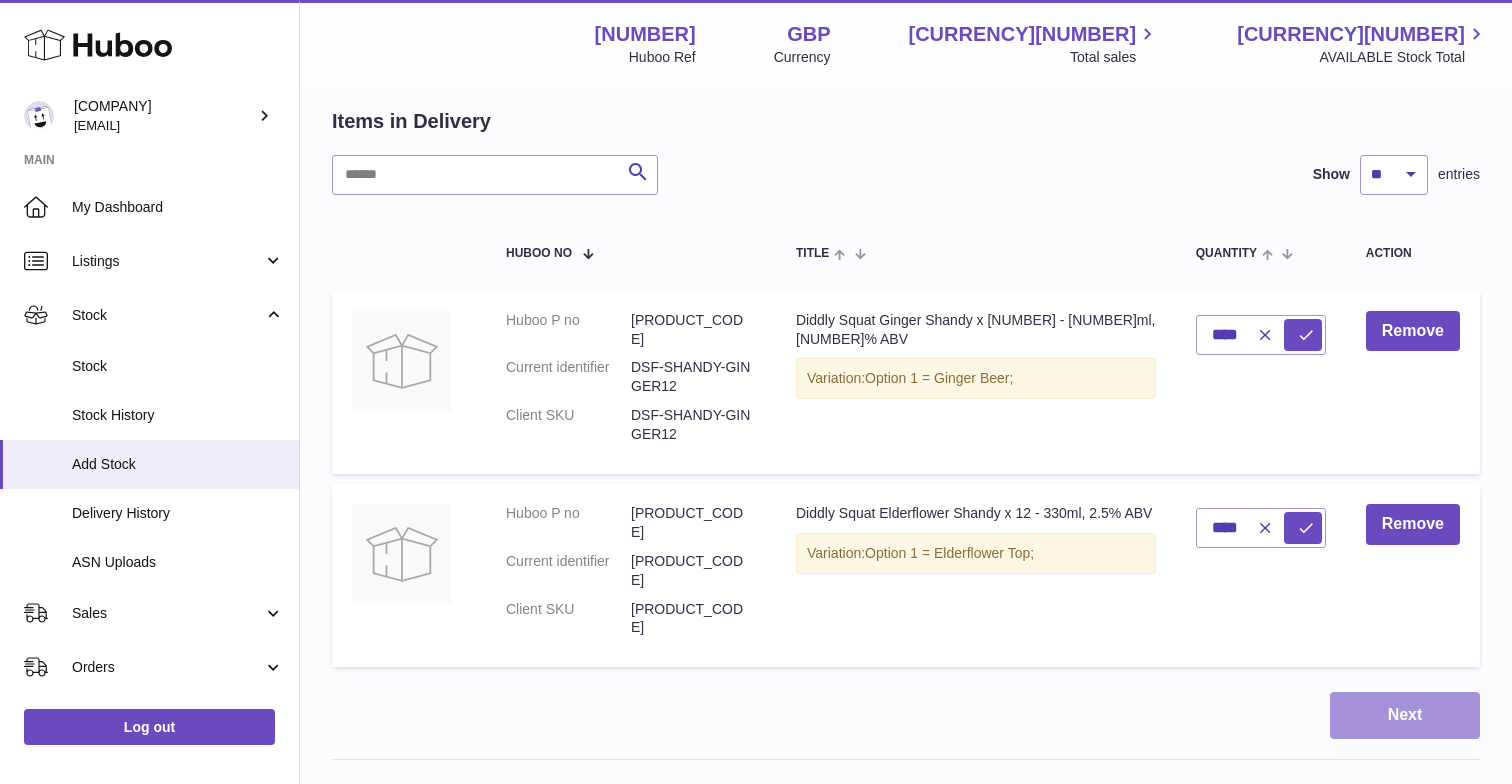 click on "Next" at bounding box center (1405, 715) 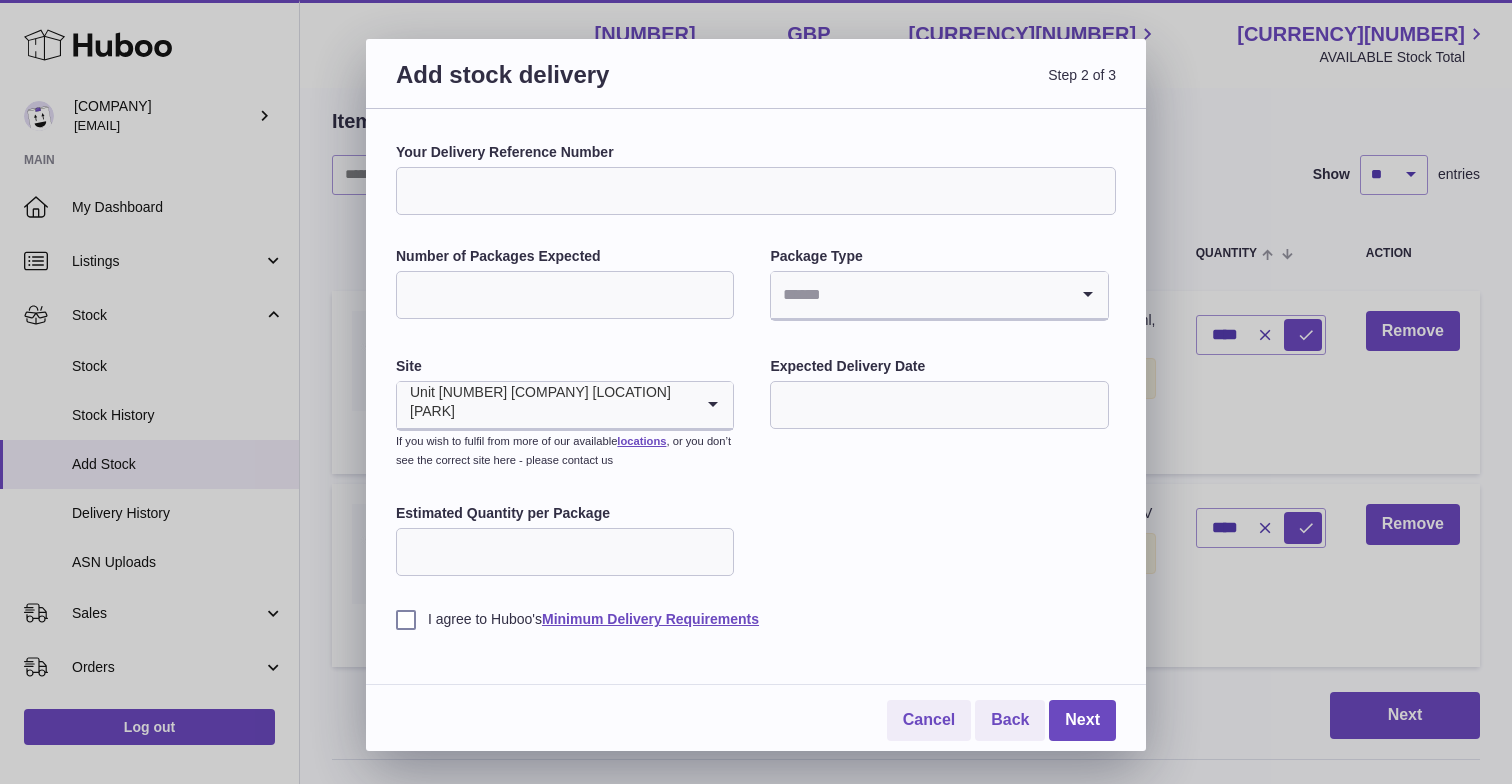 click on "Your Delivery Reference Number" at bounding box center [756, 191] 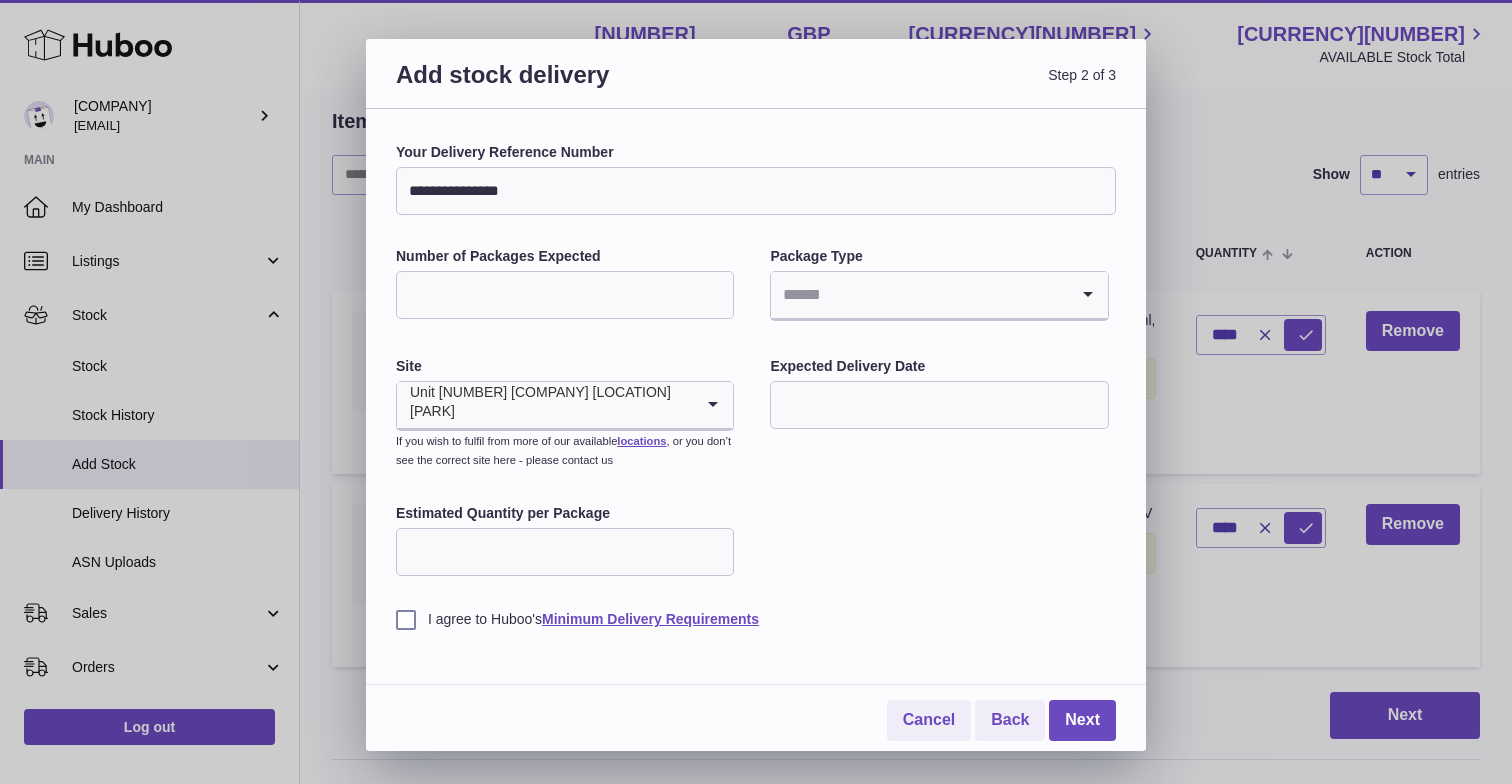 type on "**********" 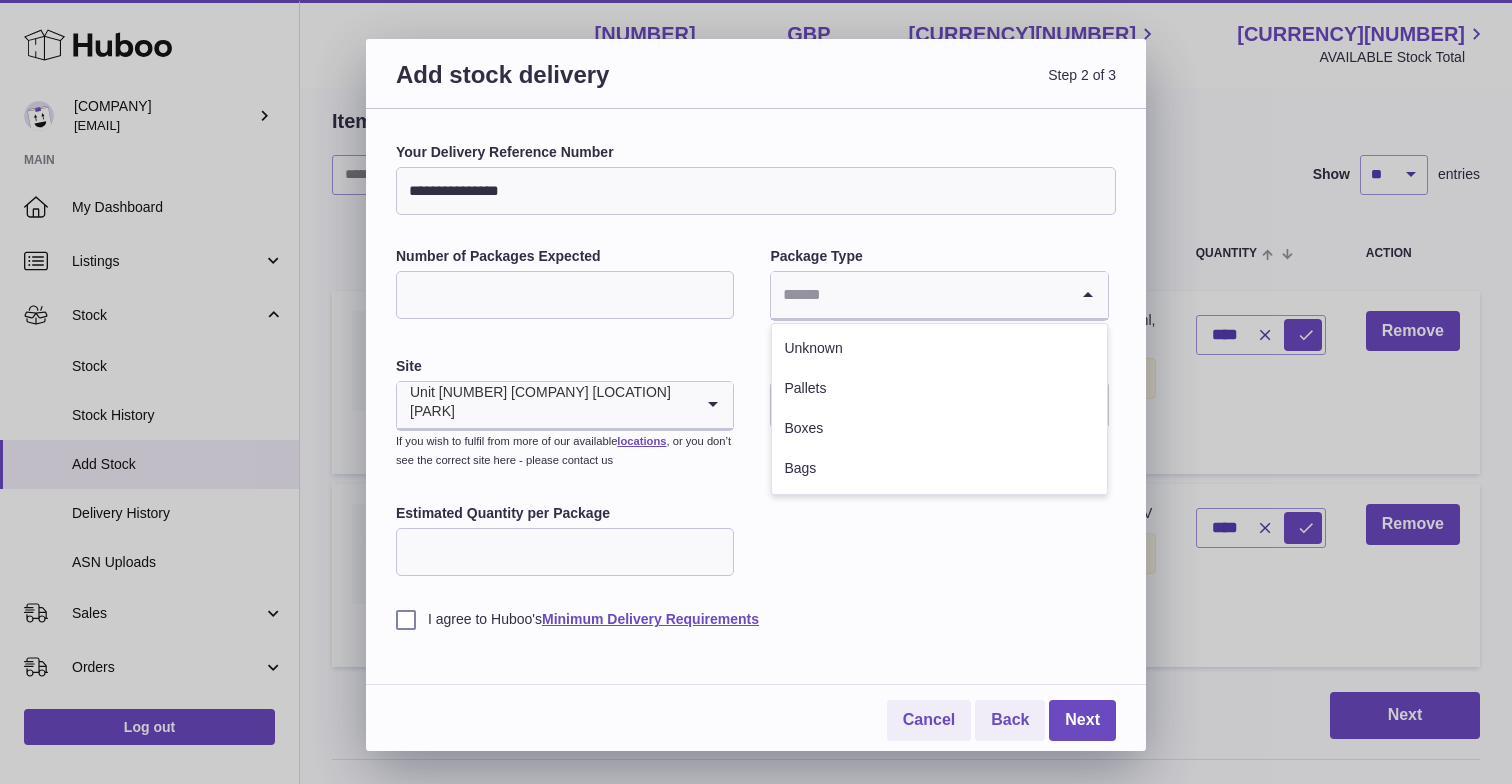 click at bounding box center [919, 295] 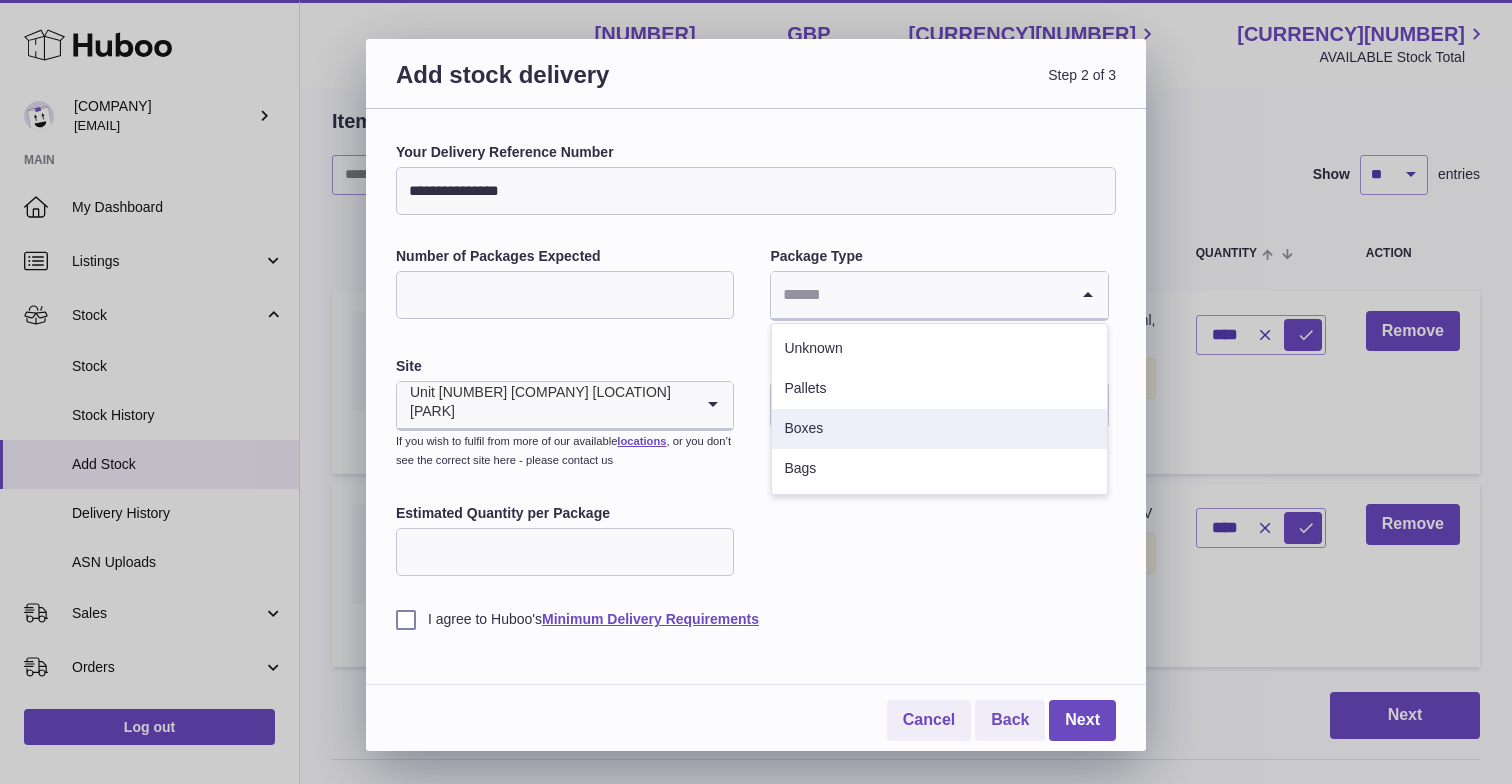 click on "Boxes" at bounding box center [939, 429] 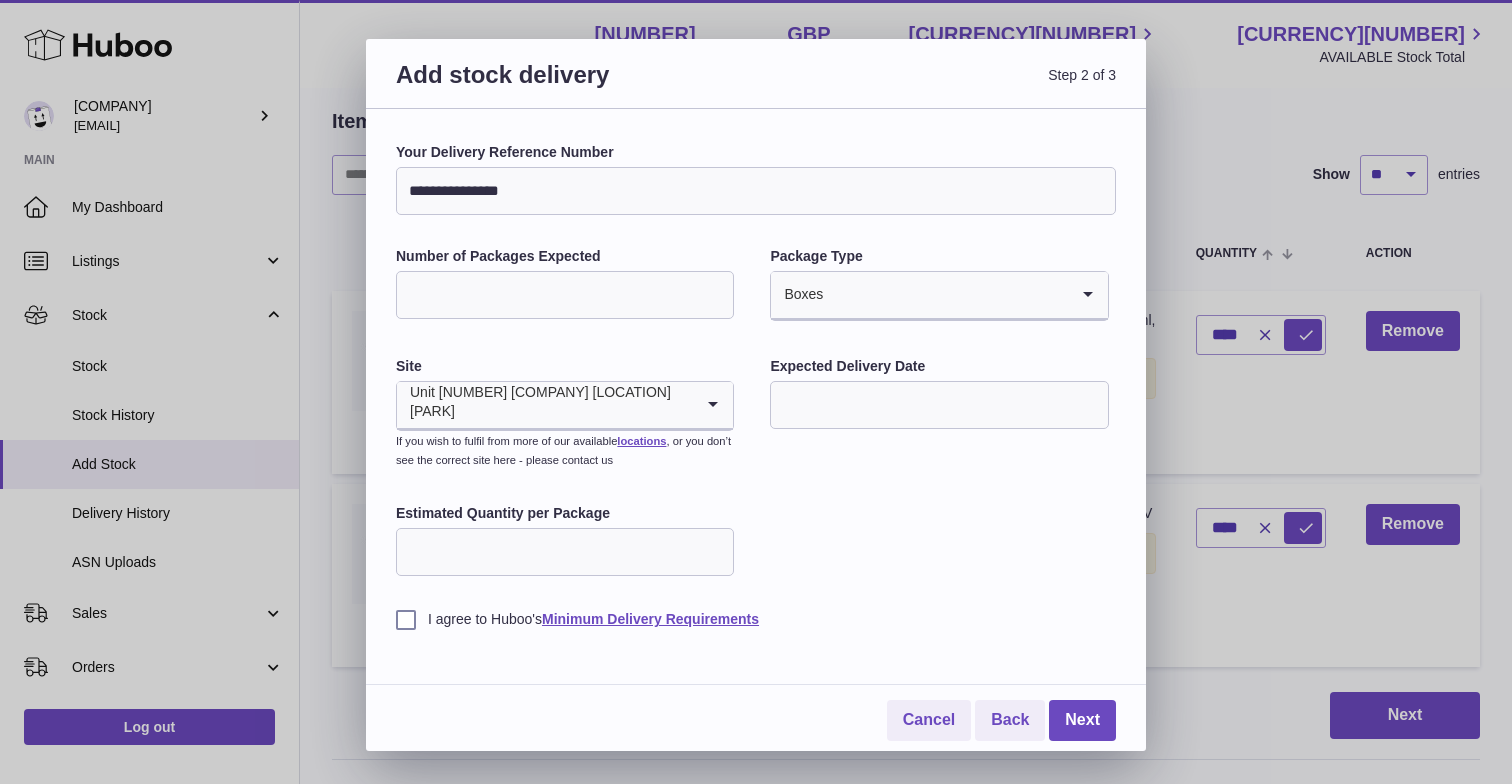 click on "I agree to Huboo's
Minimum Delivery Requirements" at bounding box center [756, 604] 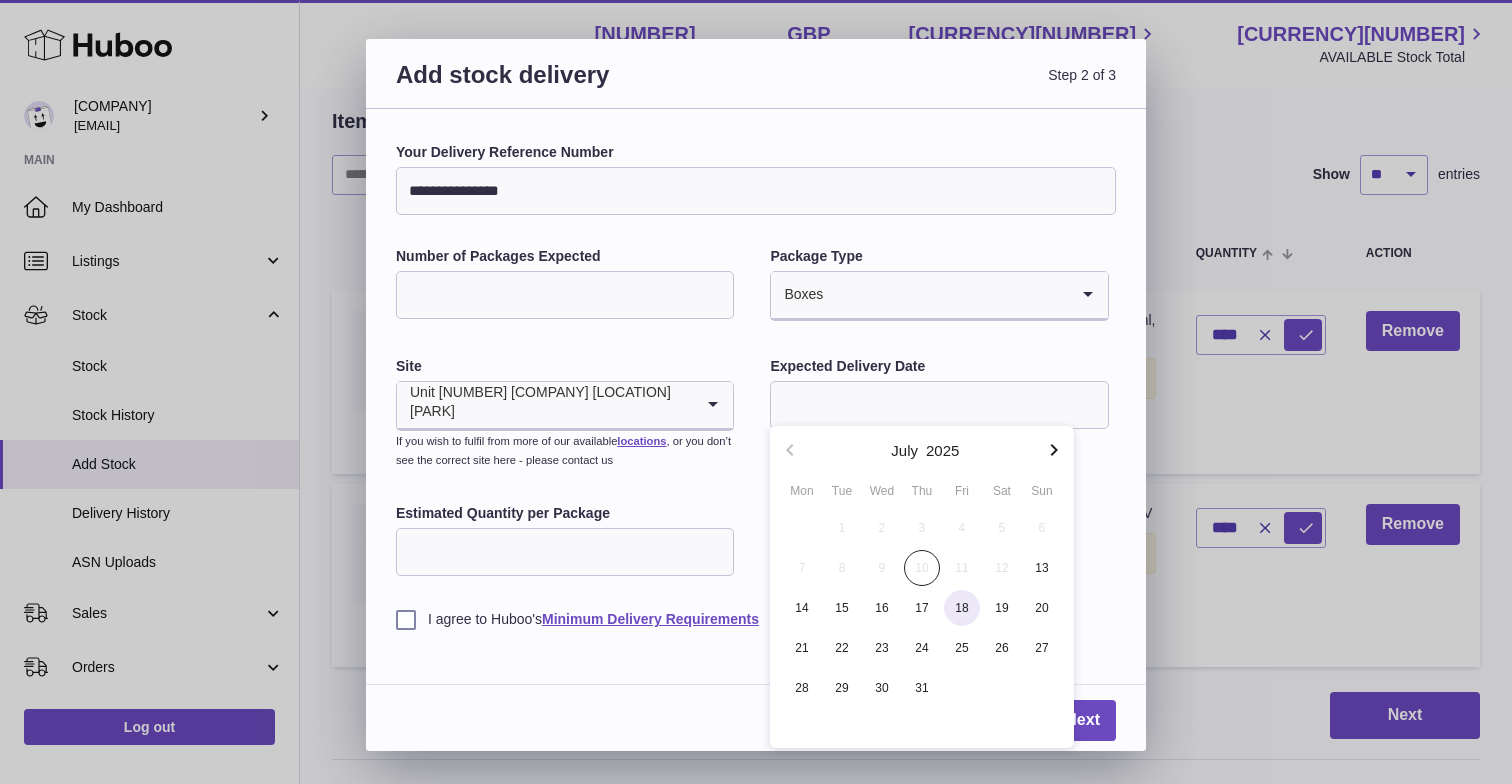 click on "18" at bounding box center (962, 608) 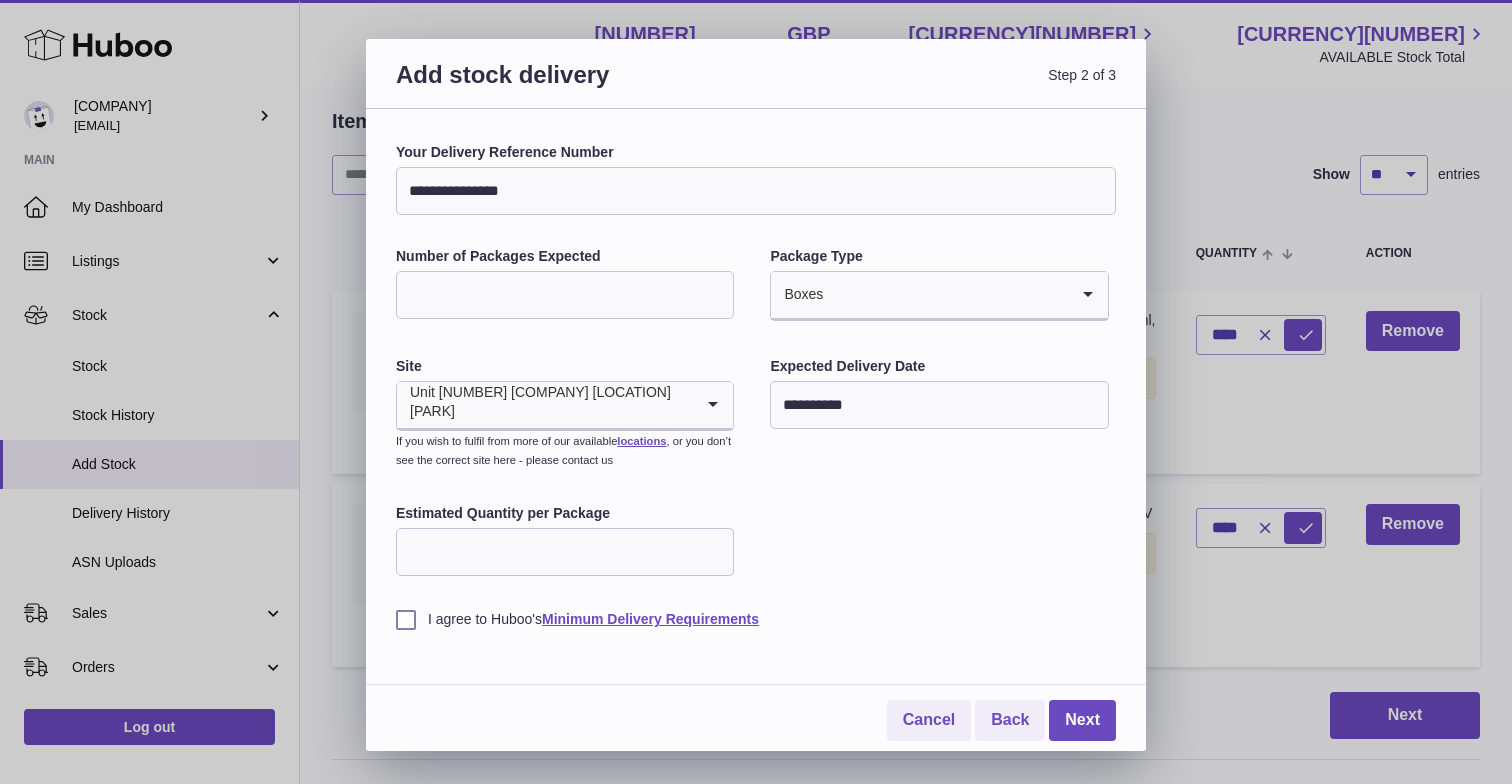 click on "Unit [NUMBER] [COMPANY] [LOCATION] [PARK]" at bounding box center [756, 386] 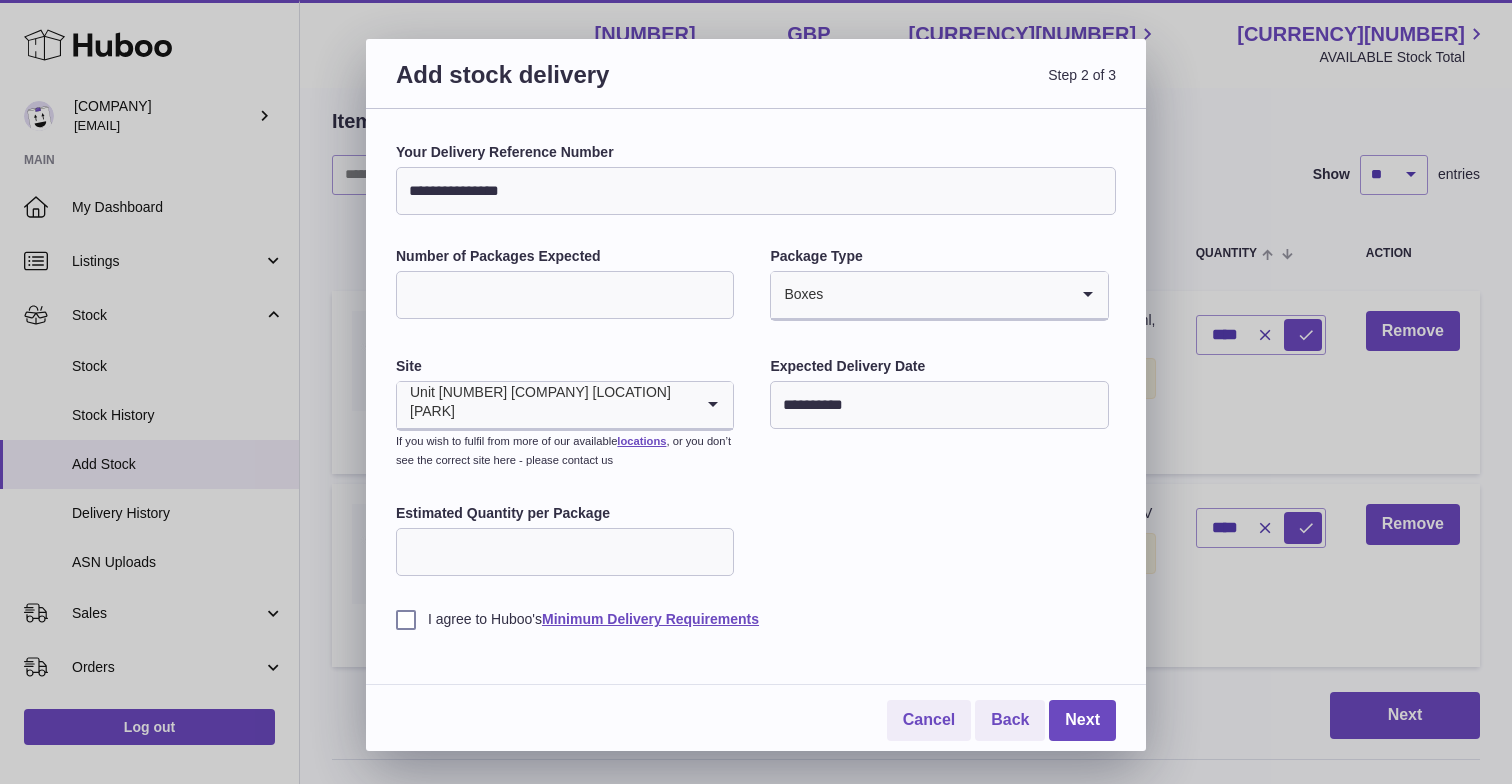 click on "Unit [NUMBER] [COMPANY] [LOCATION] [PARK]" at bounding box center [756, 386] 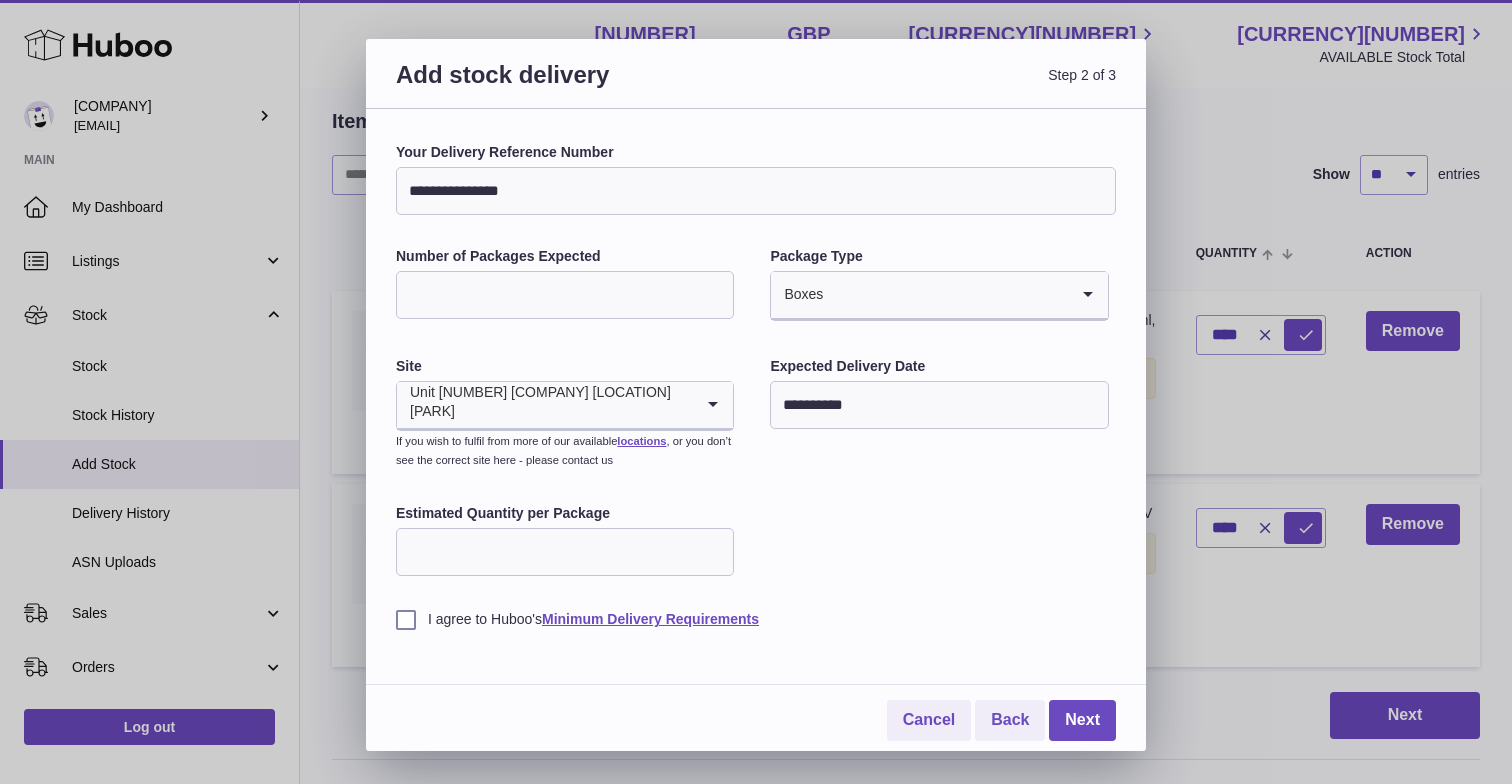 click on "Unit [NUMBER] [COMPANY] [LOCATION] [PARK]" at bounding box center (756, 386) 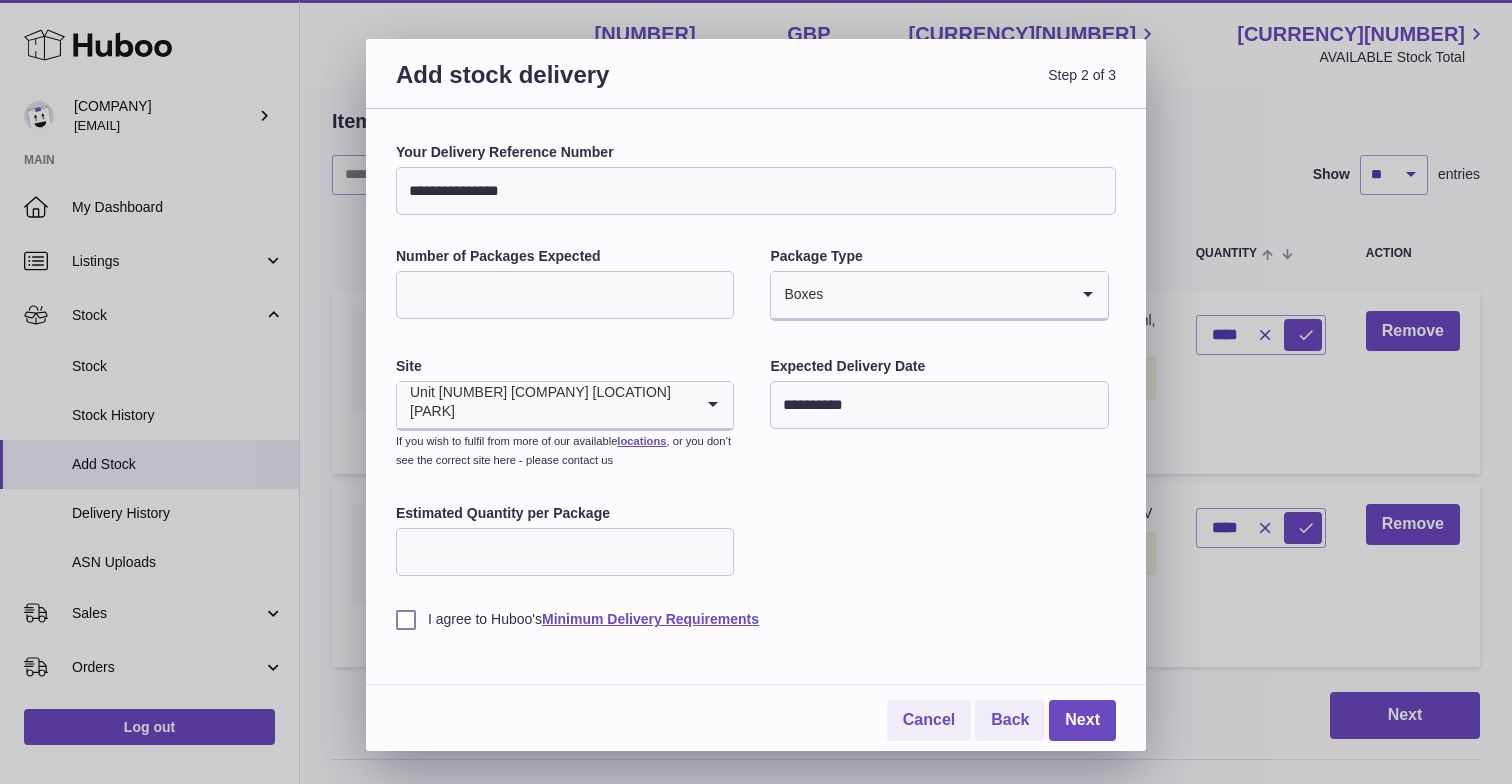 type on "*" 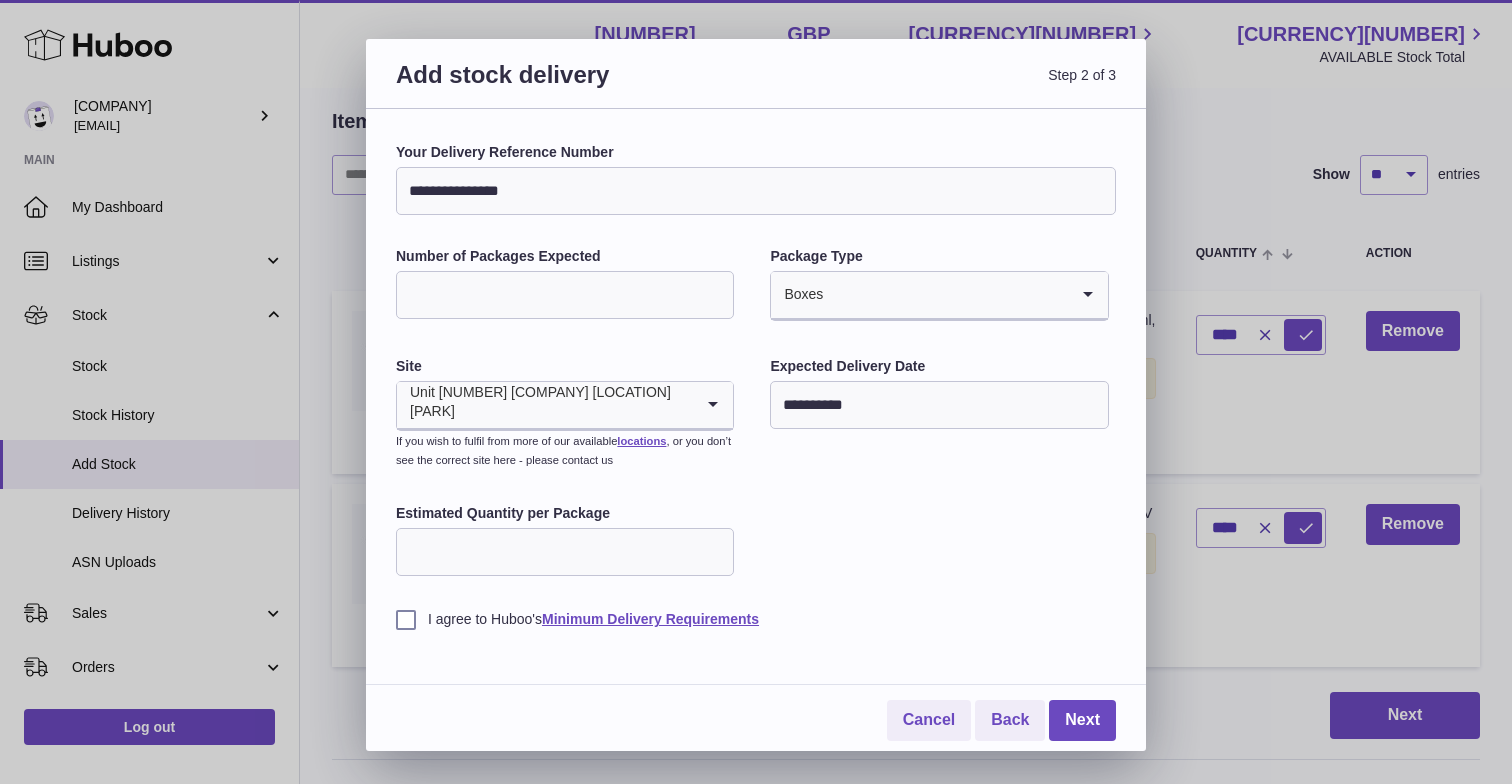 click on "Unit [NUMBER] [COMPANY] [LOCATION] [PARK]" at bounding box center [756, 386] 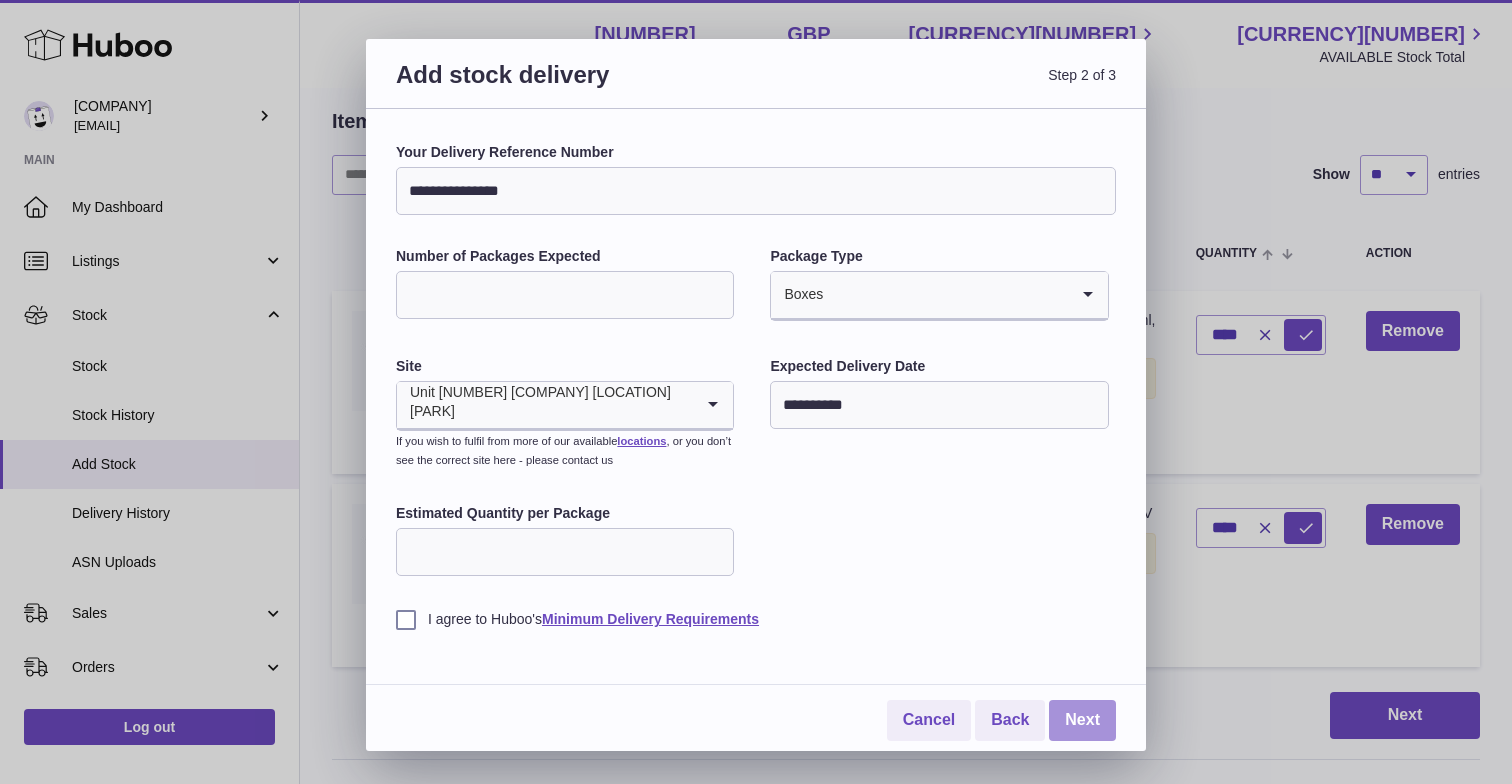 click on "Next" at bounding box center (1082, 720) 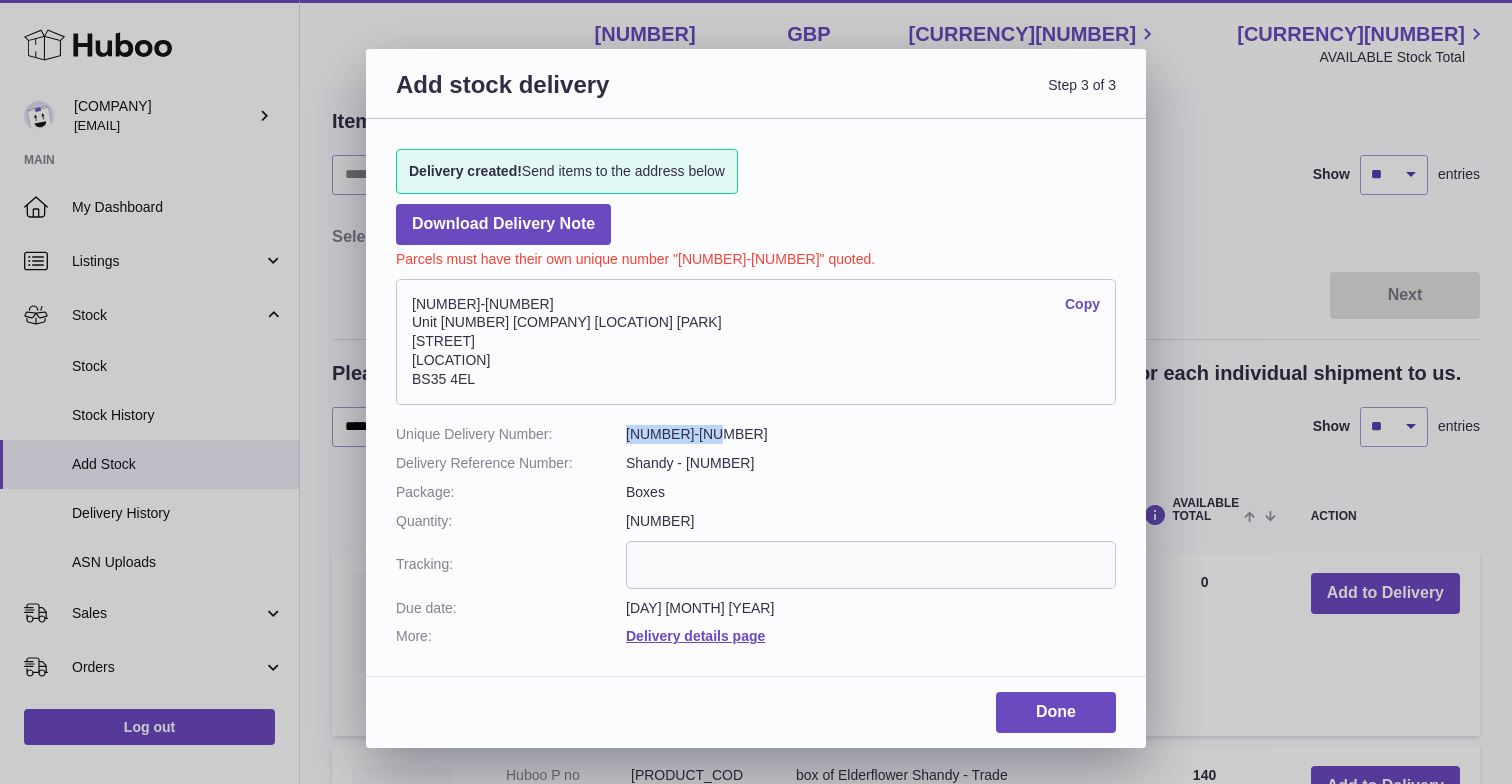 drag, startPoint x: 716, startPoint y: 424, endPoint x: 627, endPoint y: 424, distance: 89 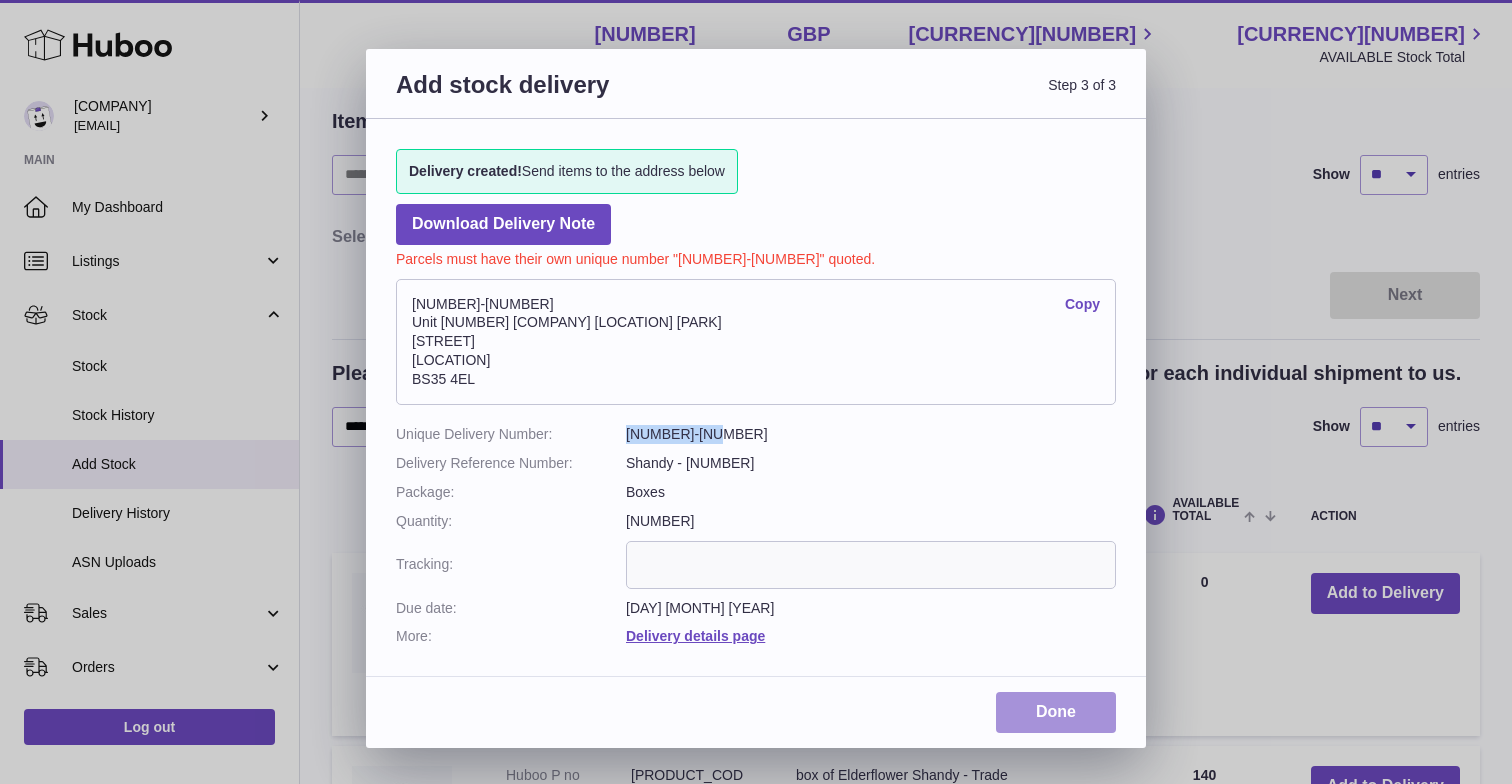 click on "Done" at bounding box center [1056, 712] 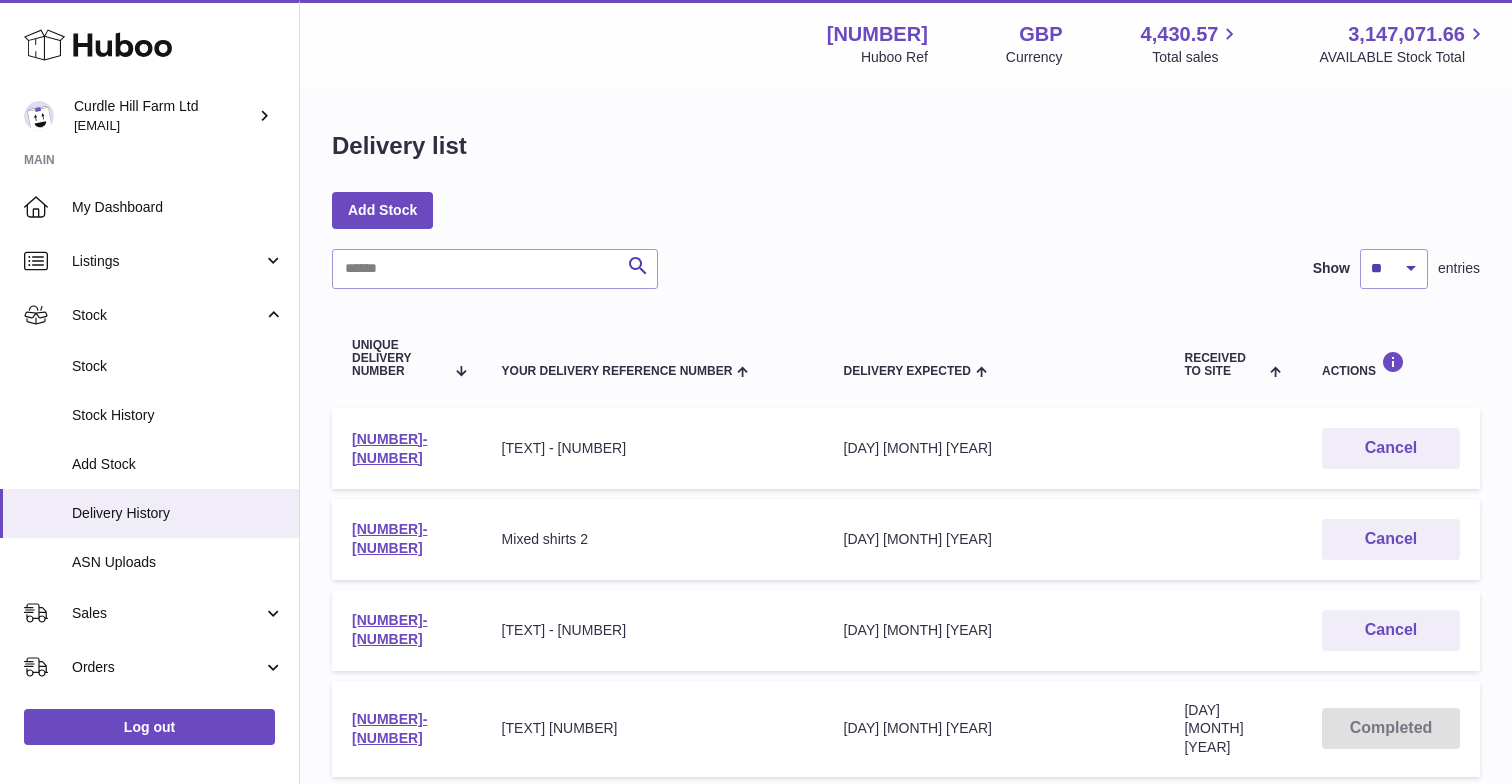 scroll, scrollTop: 0, scrollLeft: 0, axis: both 